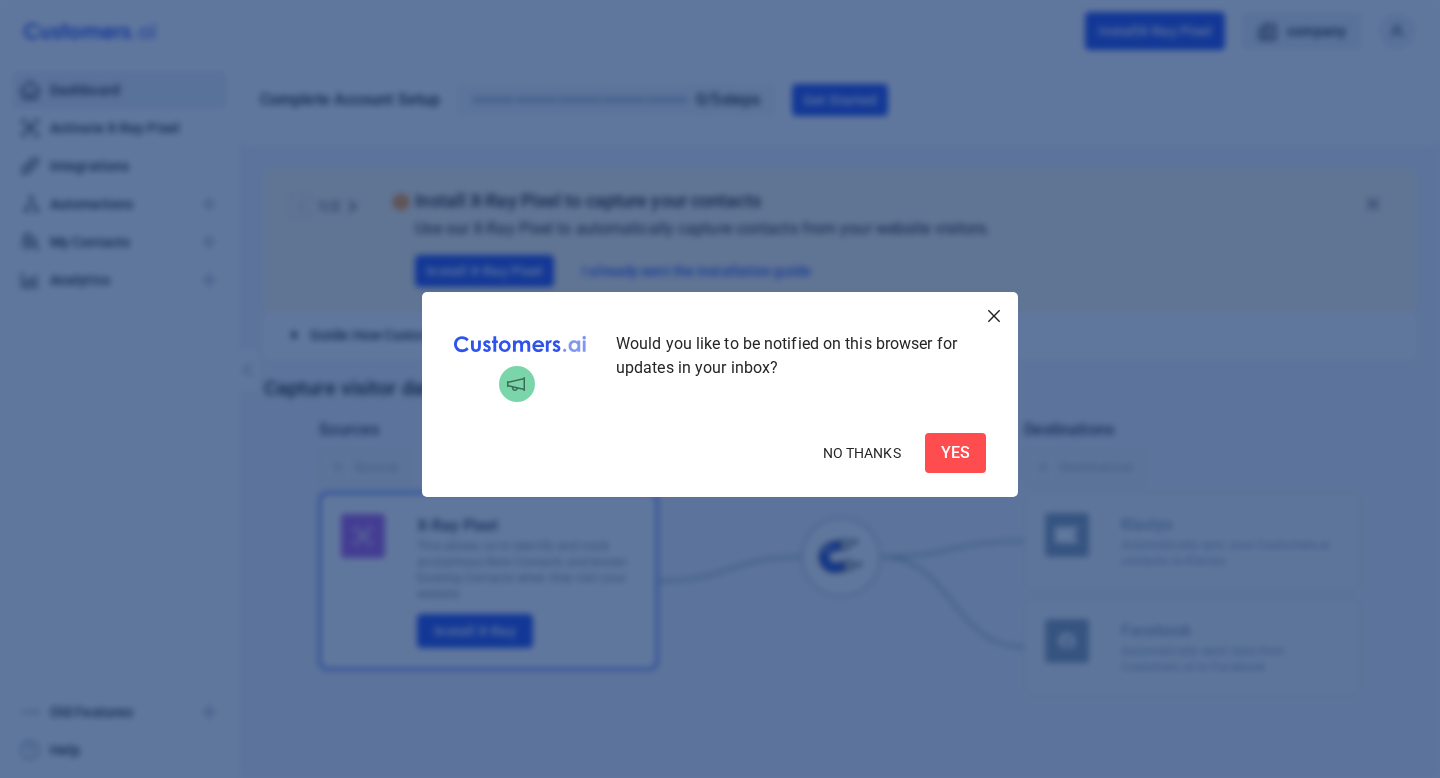scroll, scrollTop: 0, scrollLeft: 0, axis: both 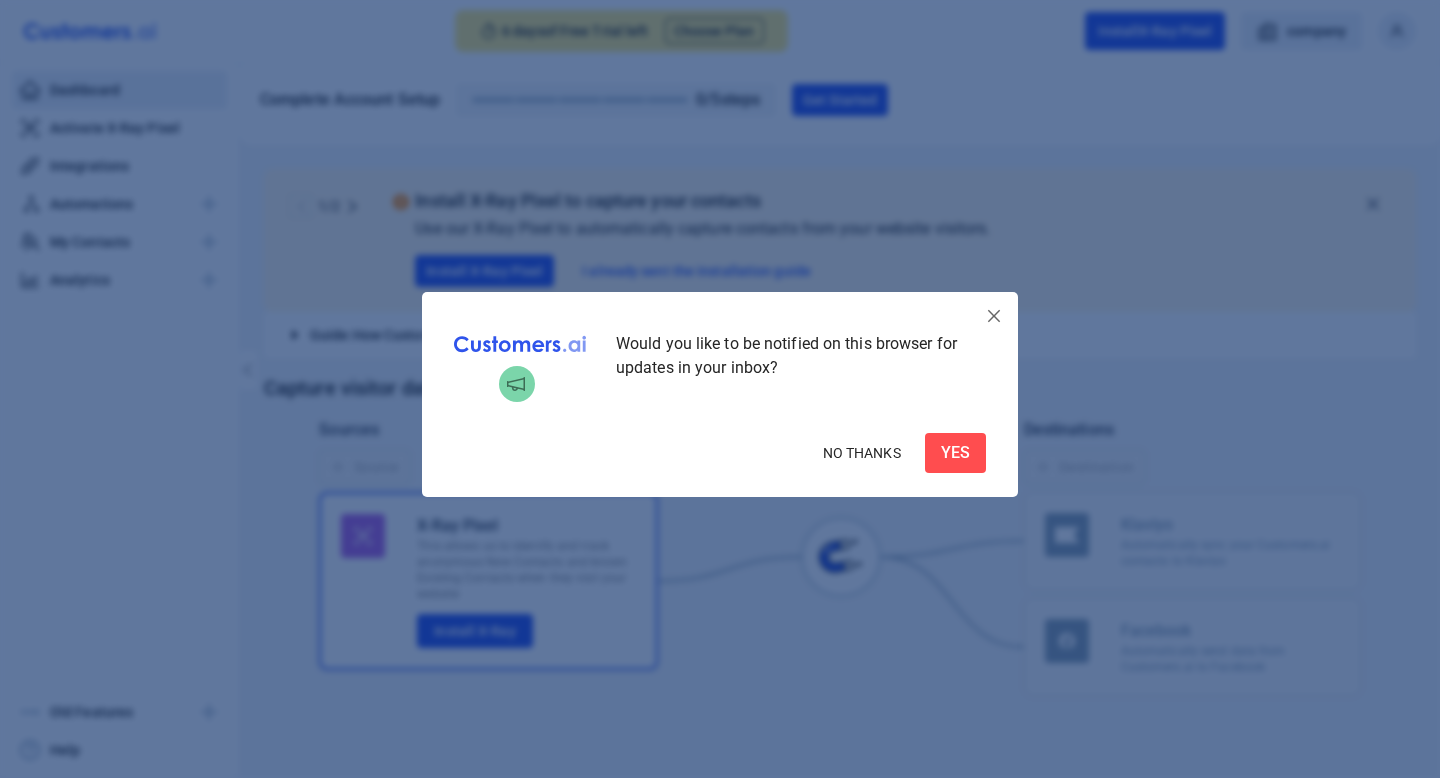 click at bounding box center (994, 316) 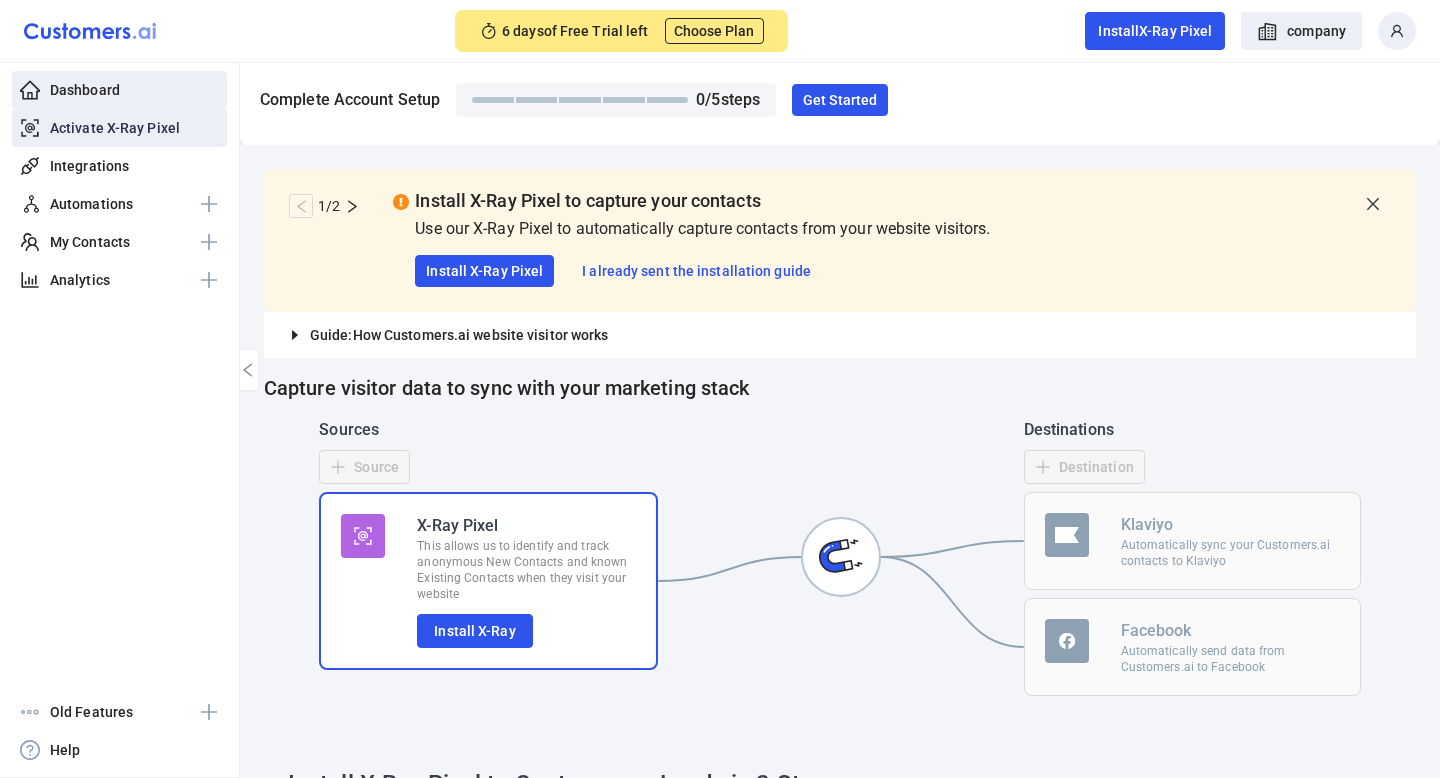 click on "Activate X-Ray Pixel" at bounding box center (115, 128) 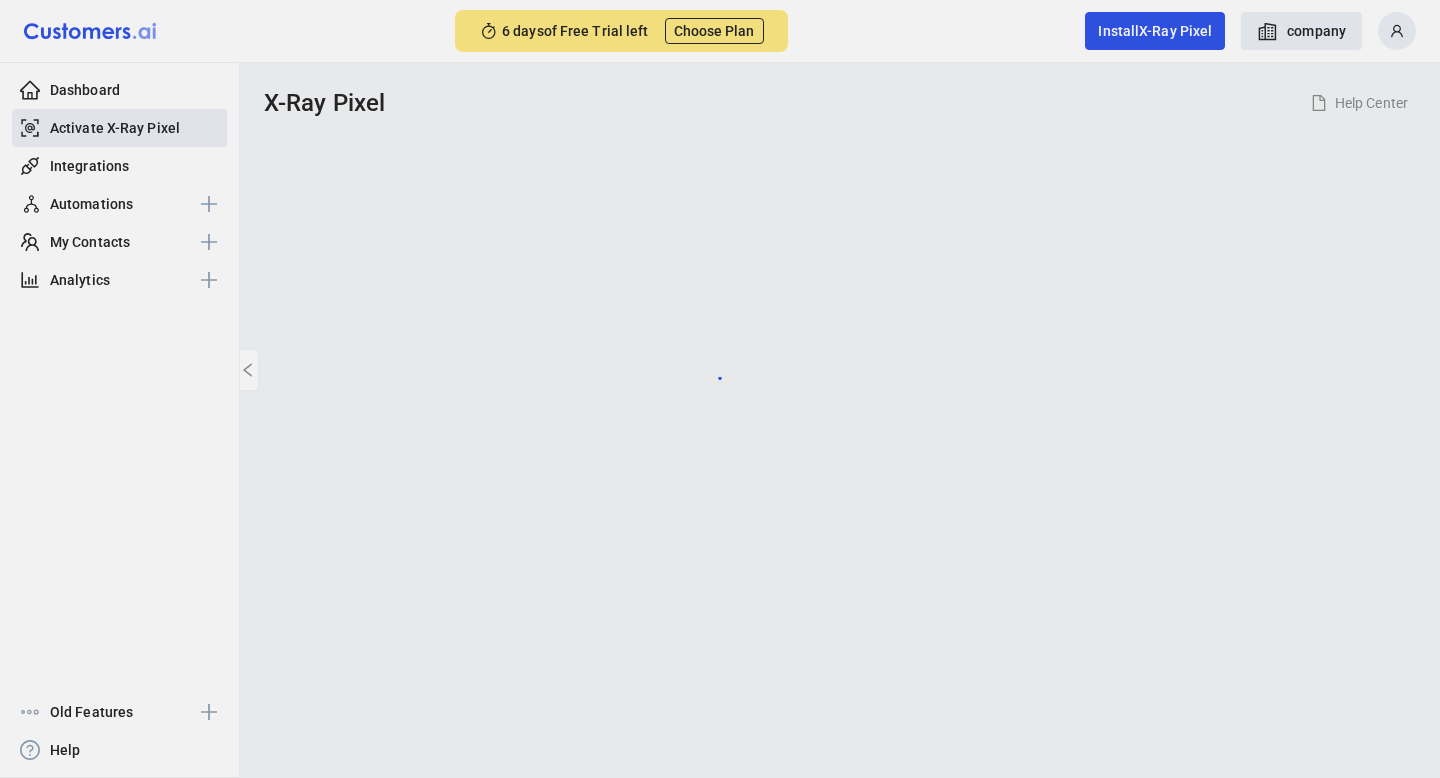 click at bounding box center [720, 389] 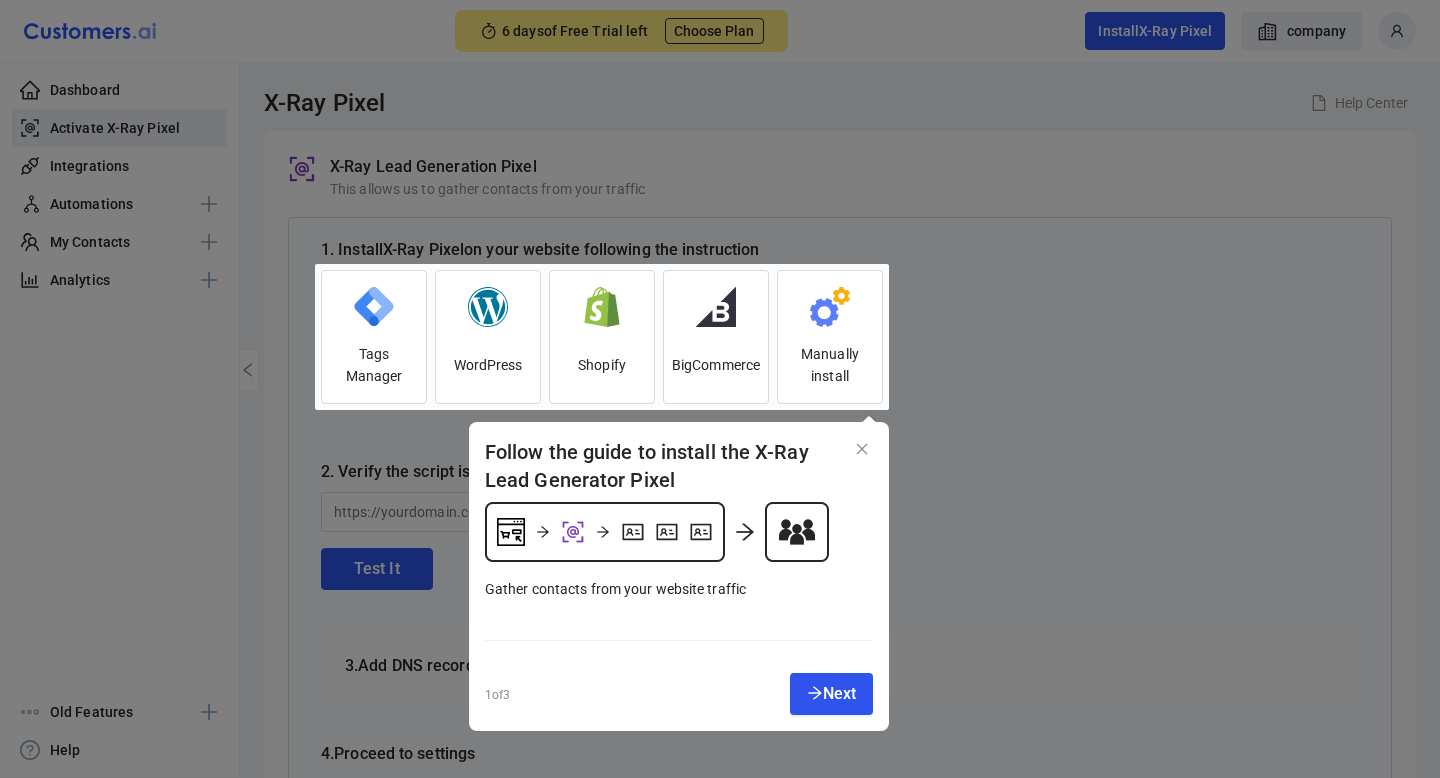 click at bounding box center (1164, 389) 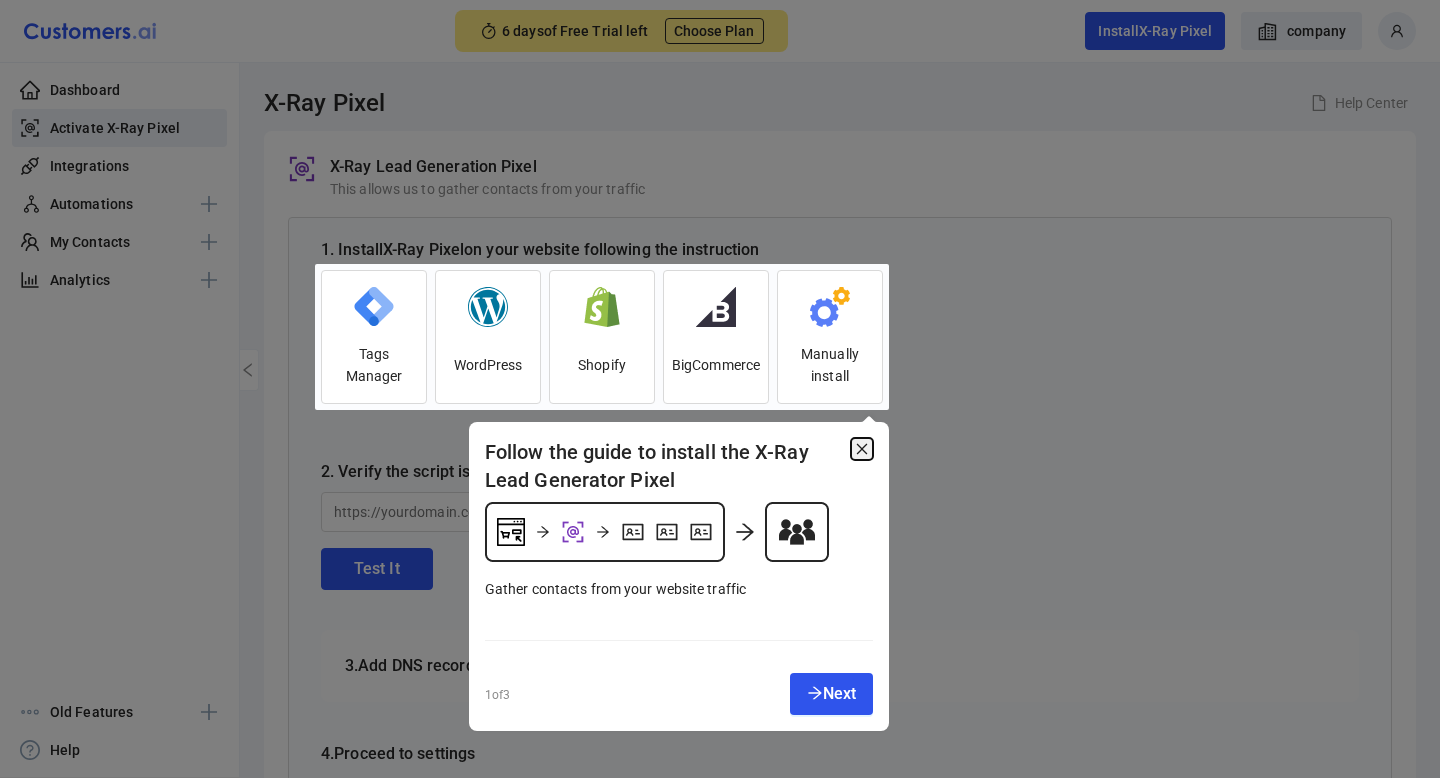 click at bounding box center [862, 449] 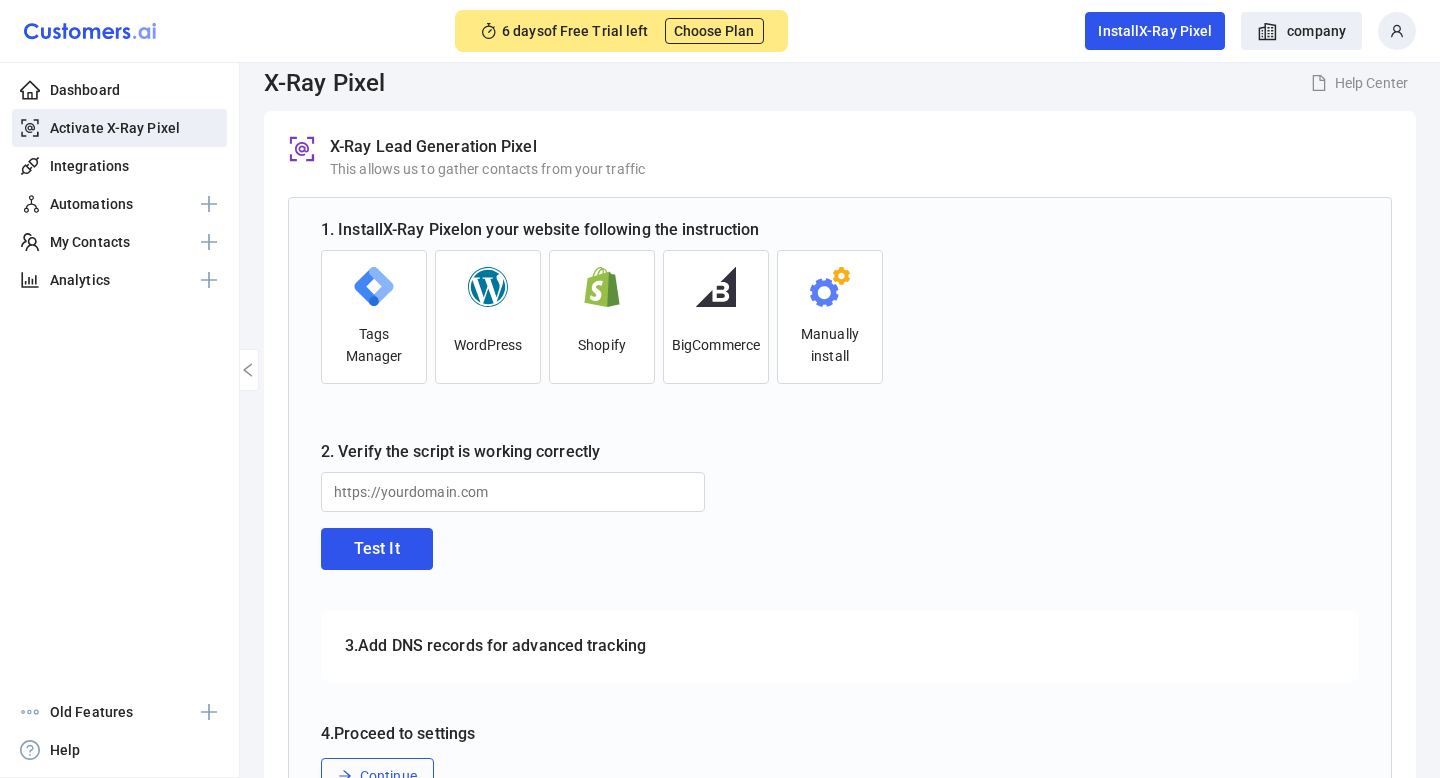 scroll, scrollTop: 0, scrollLeft: 0, axis: both 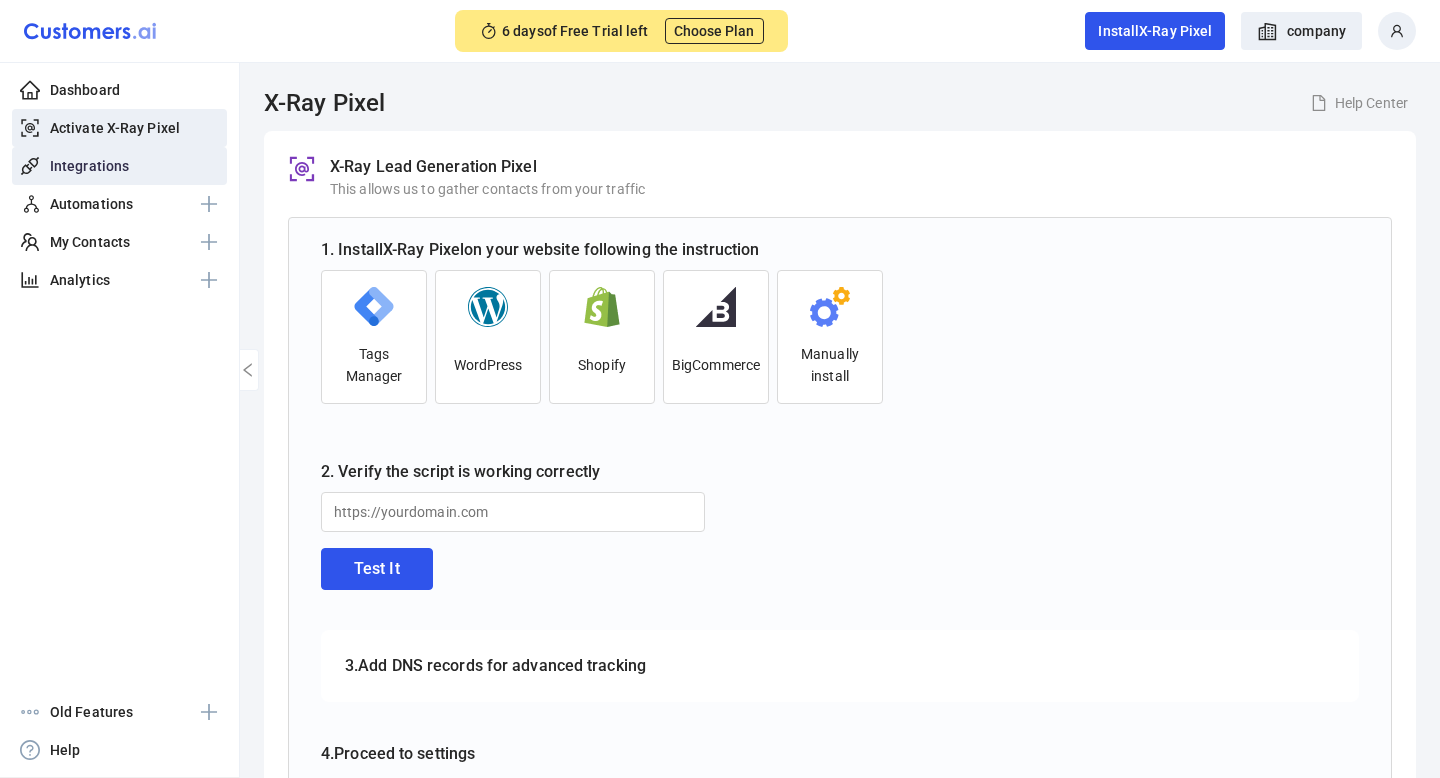 click on "Integrations" at bounding box center [89, 166] 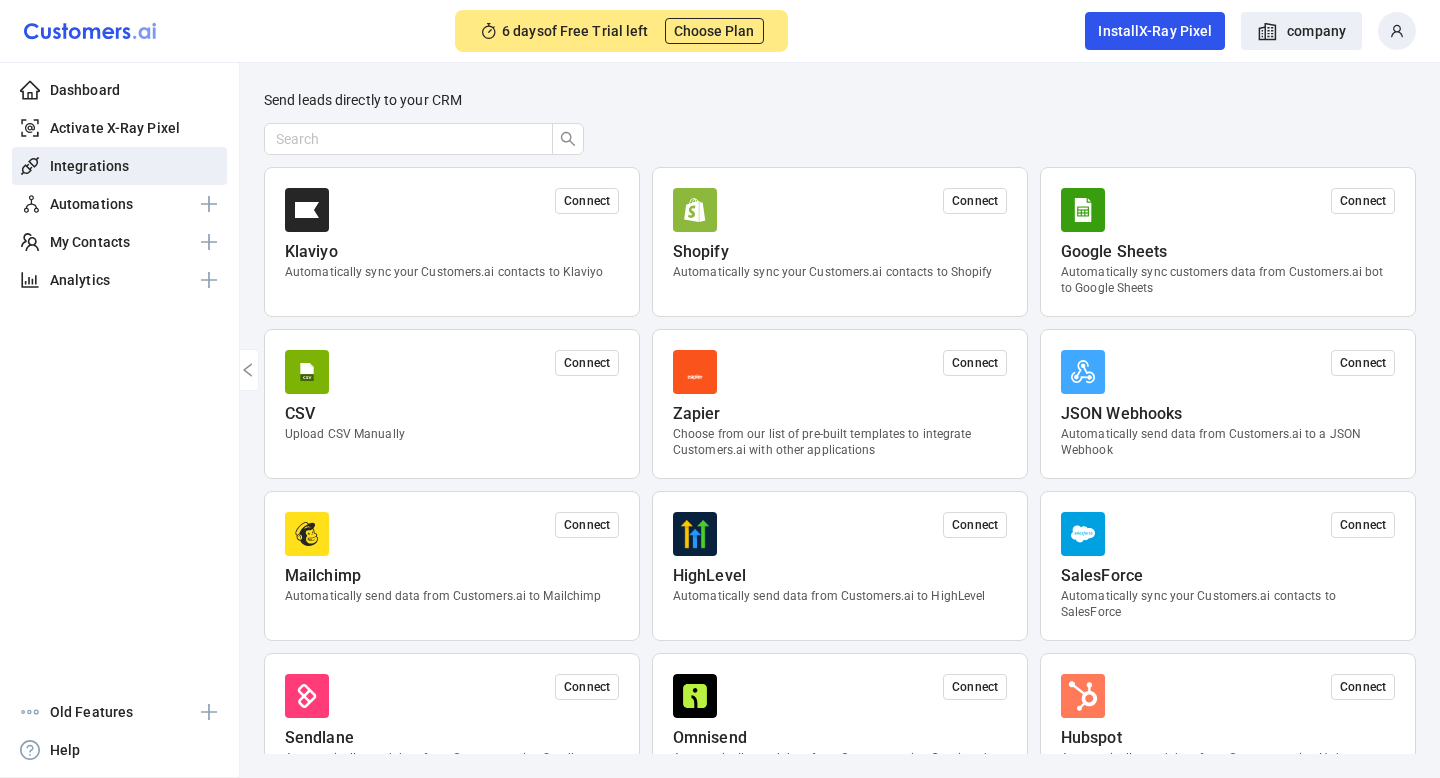 scroll, scrollTop: 0, scrollLeft: 0, axis: both 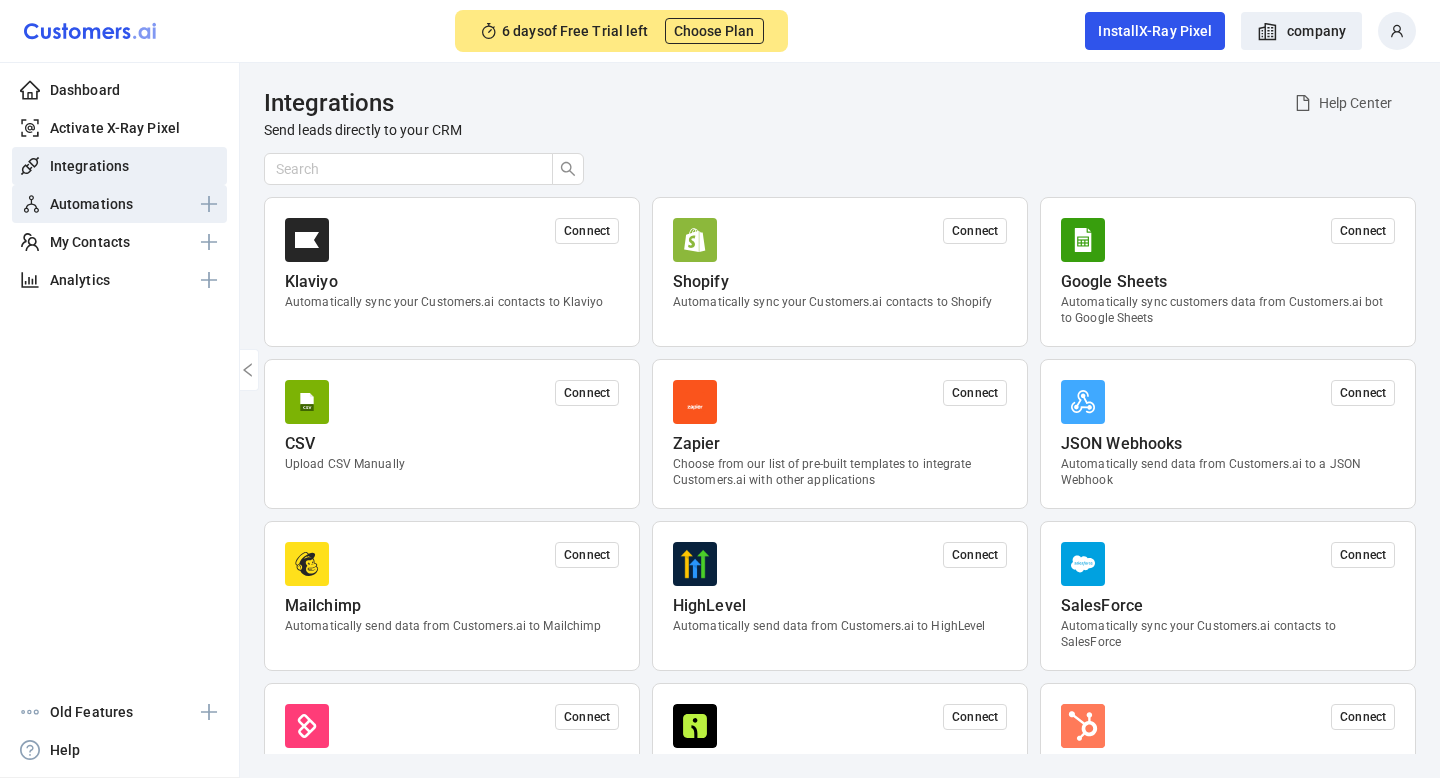 click on "Automations" at bounding box center (119, 204) 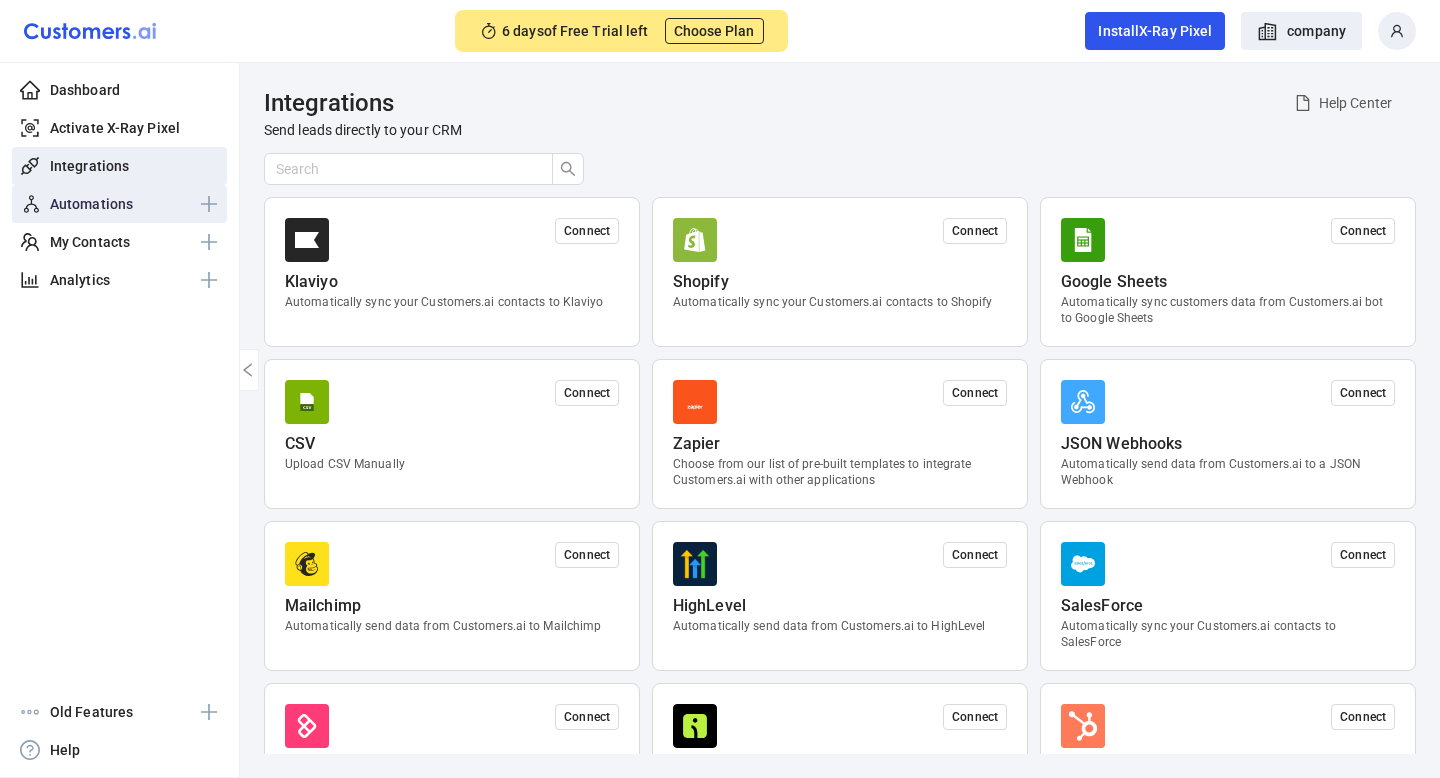 click on "Automations" at bounding box center (91, 204) 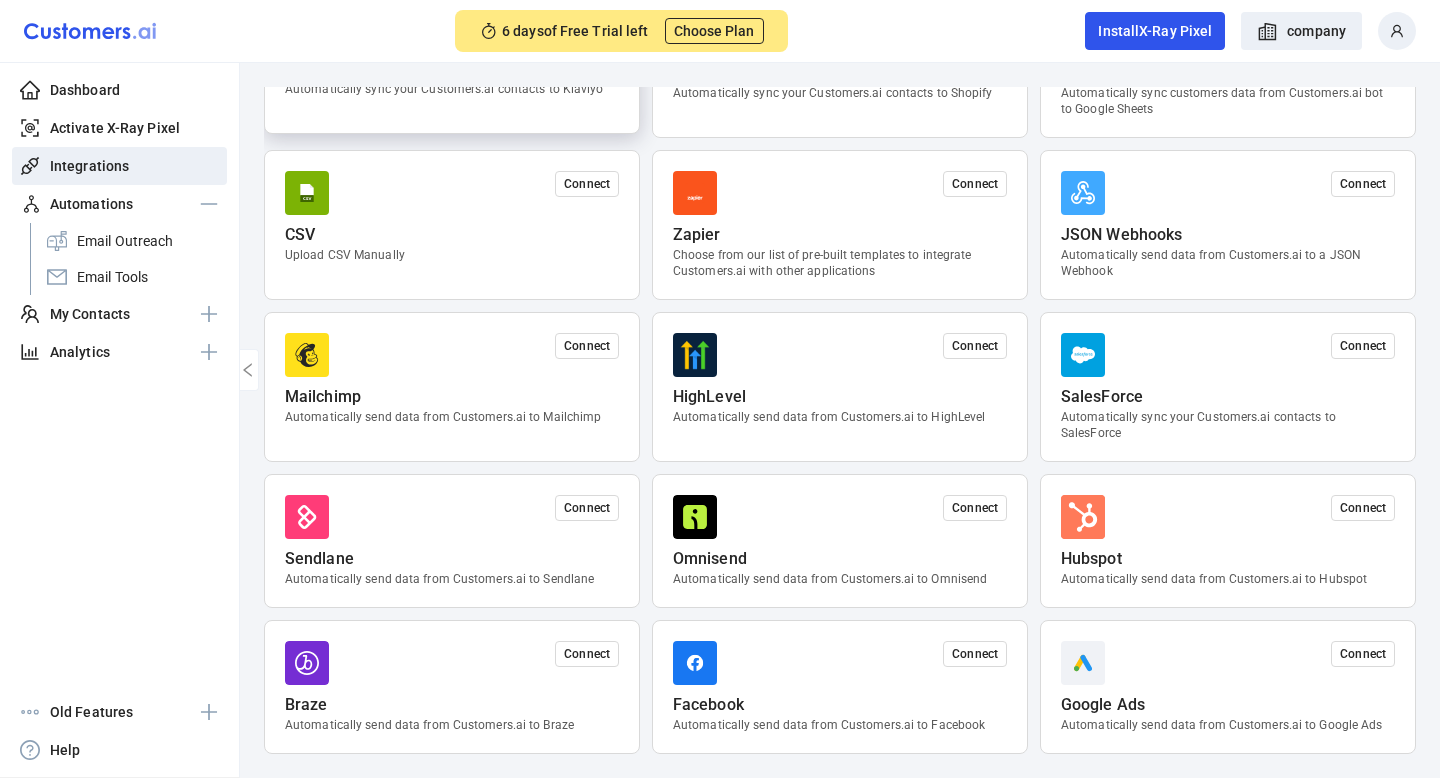 scroll, scrollTop: 0, scrollLeft: 0, axis: both 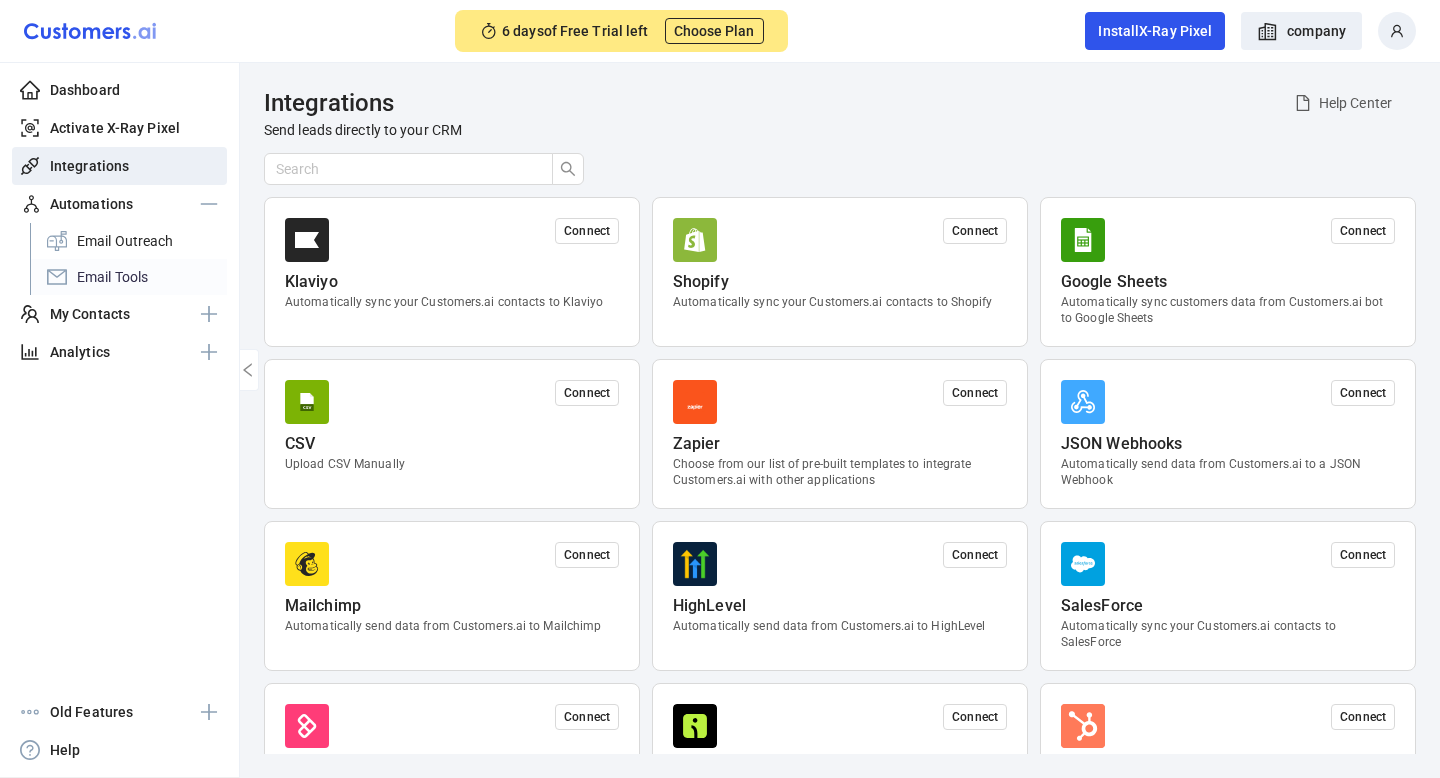 click on "Email Tools" at bounding box center (128, 277) 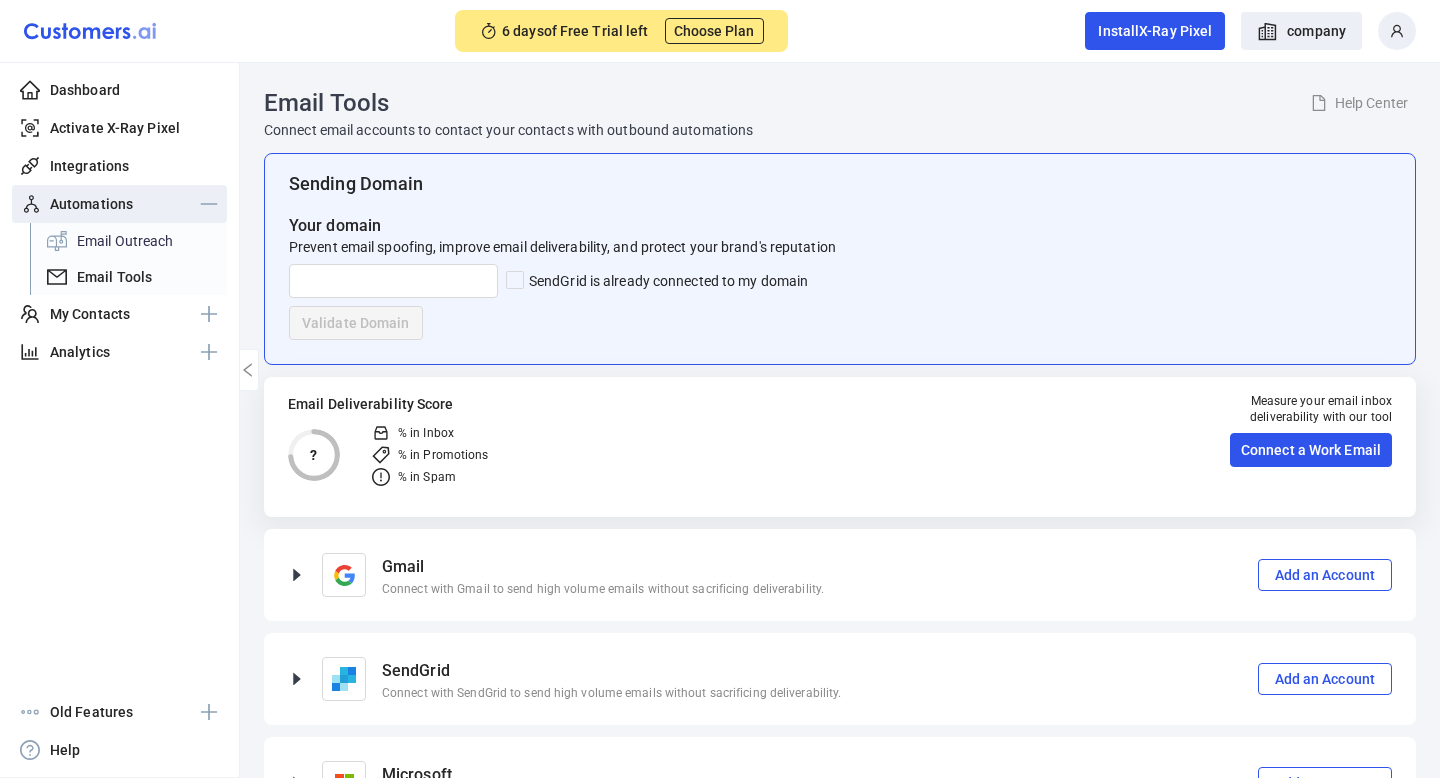 click on "Email Outreach" at bounding box center (128, 241) 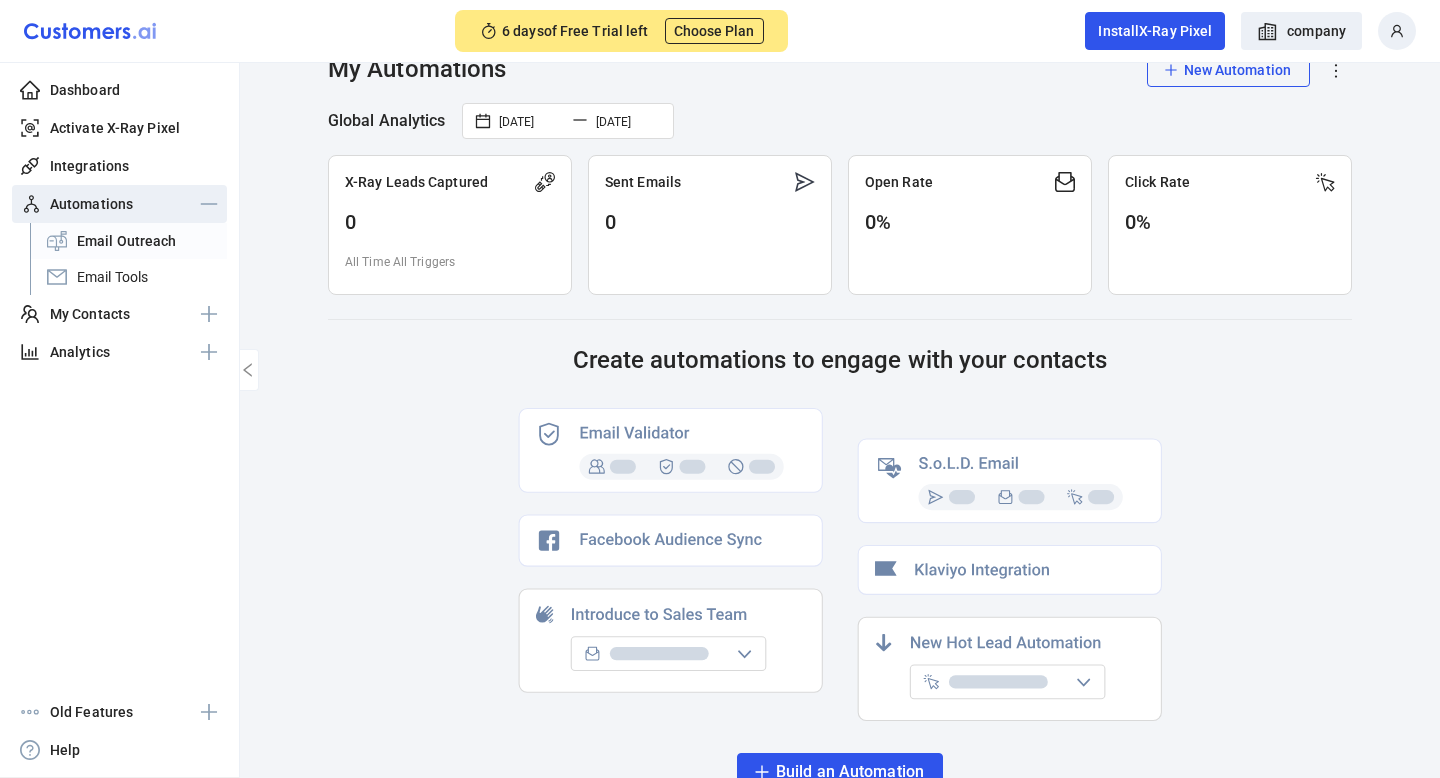 scroll, scrollTop: 0, scrollLeft: 0, axis: both 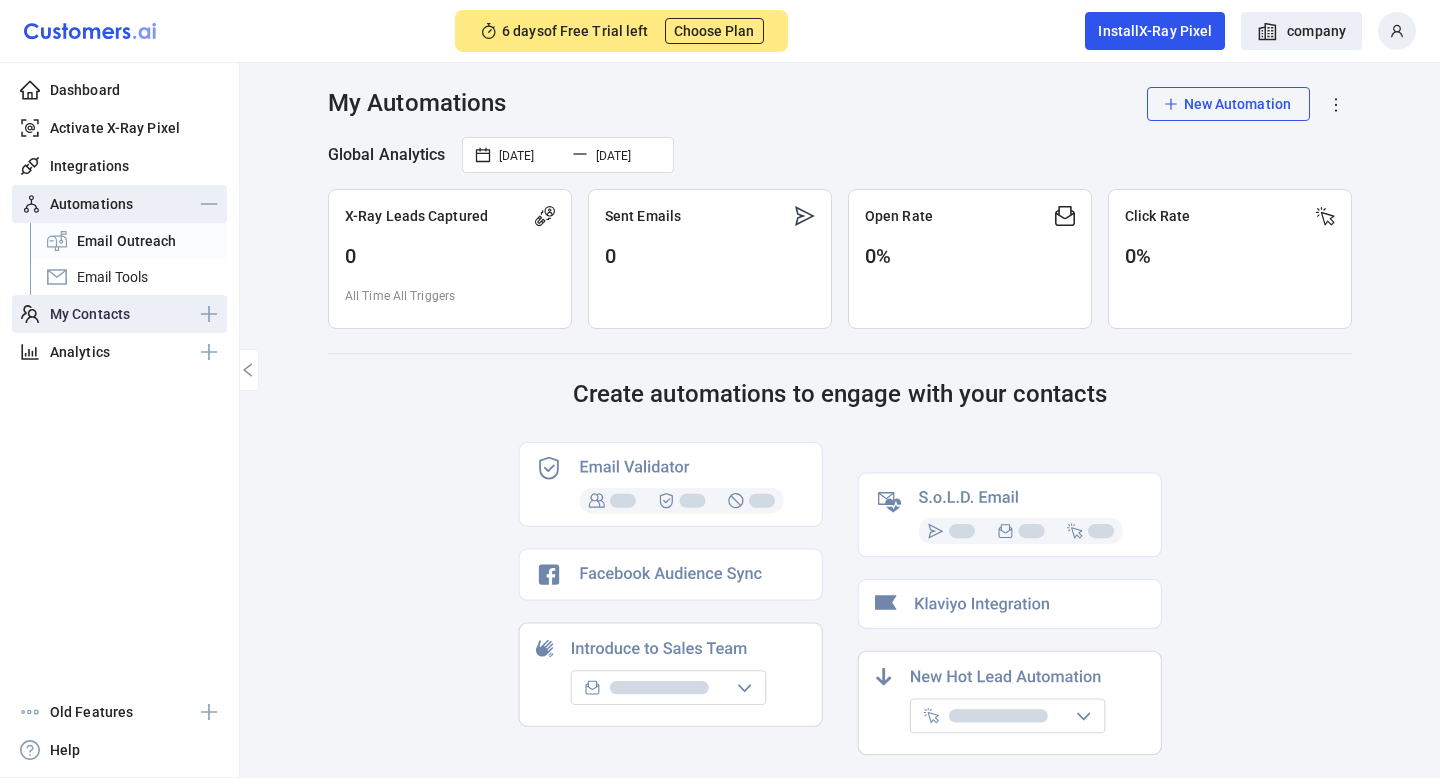 click on "My Contacts" at bounding box center [90, 314] 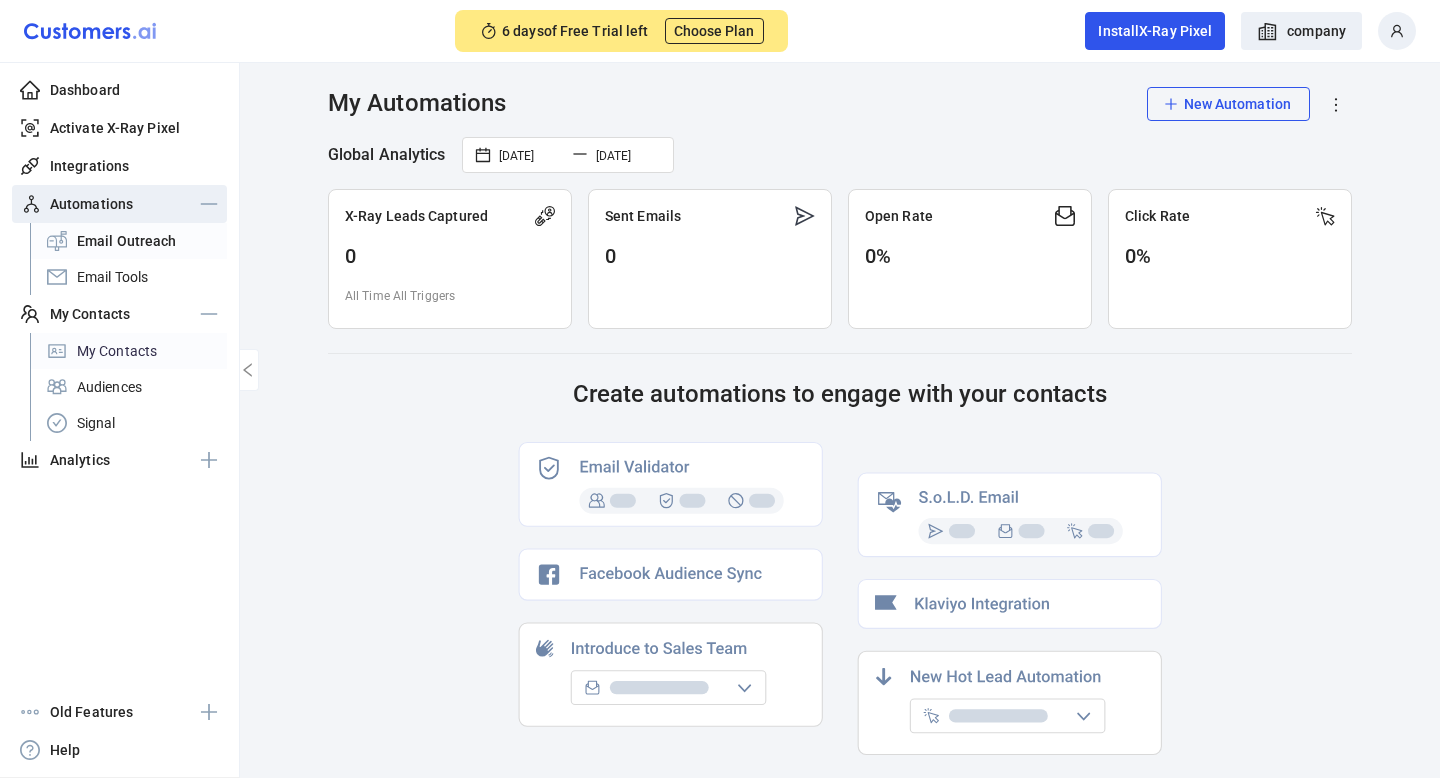 click on "My Contacts" at bounding box center (128, 351) 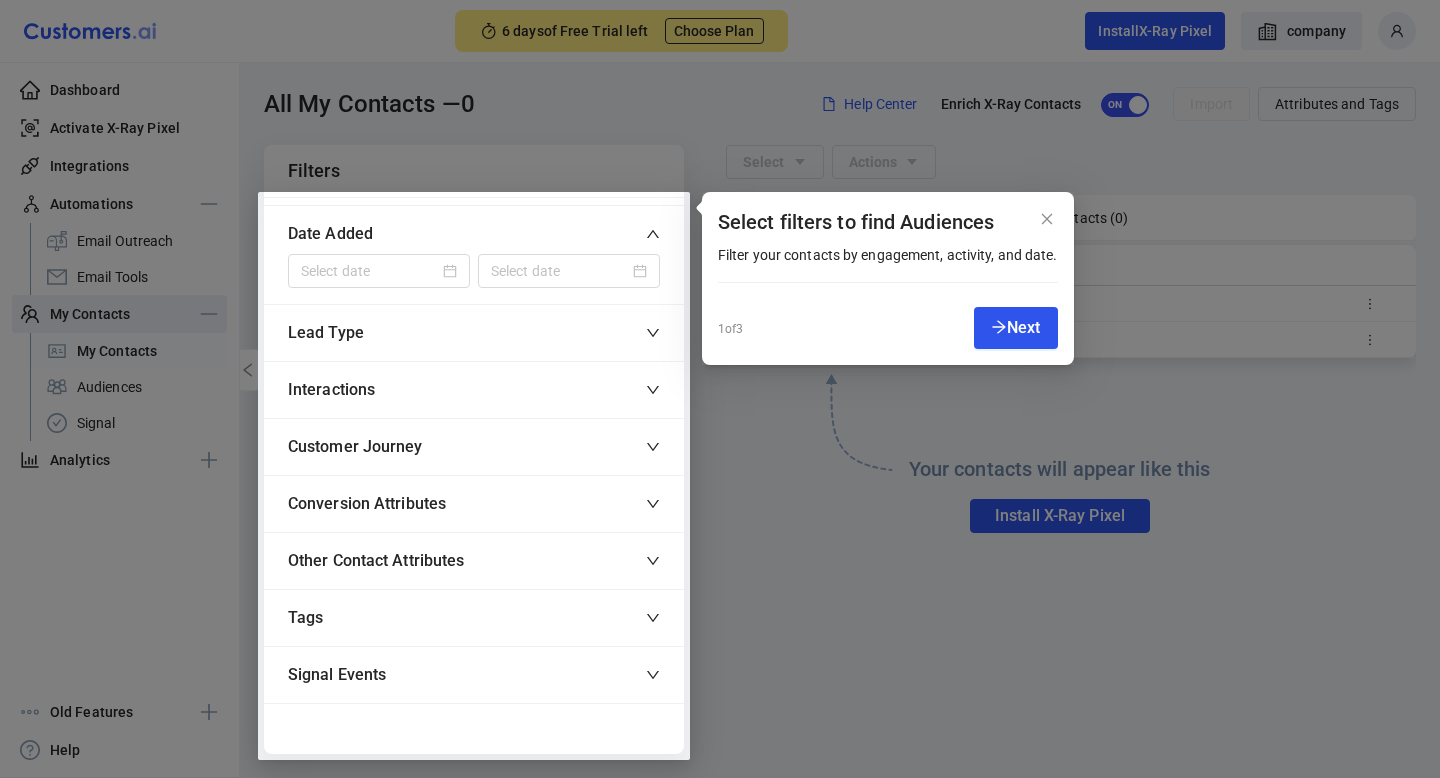 scroll, scrollTop: 0, scrollLeft: 0, axis: both 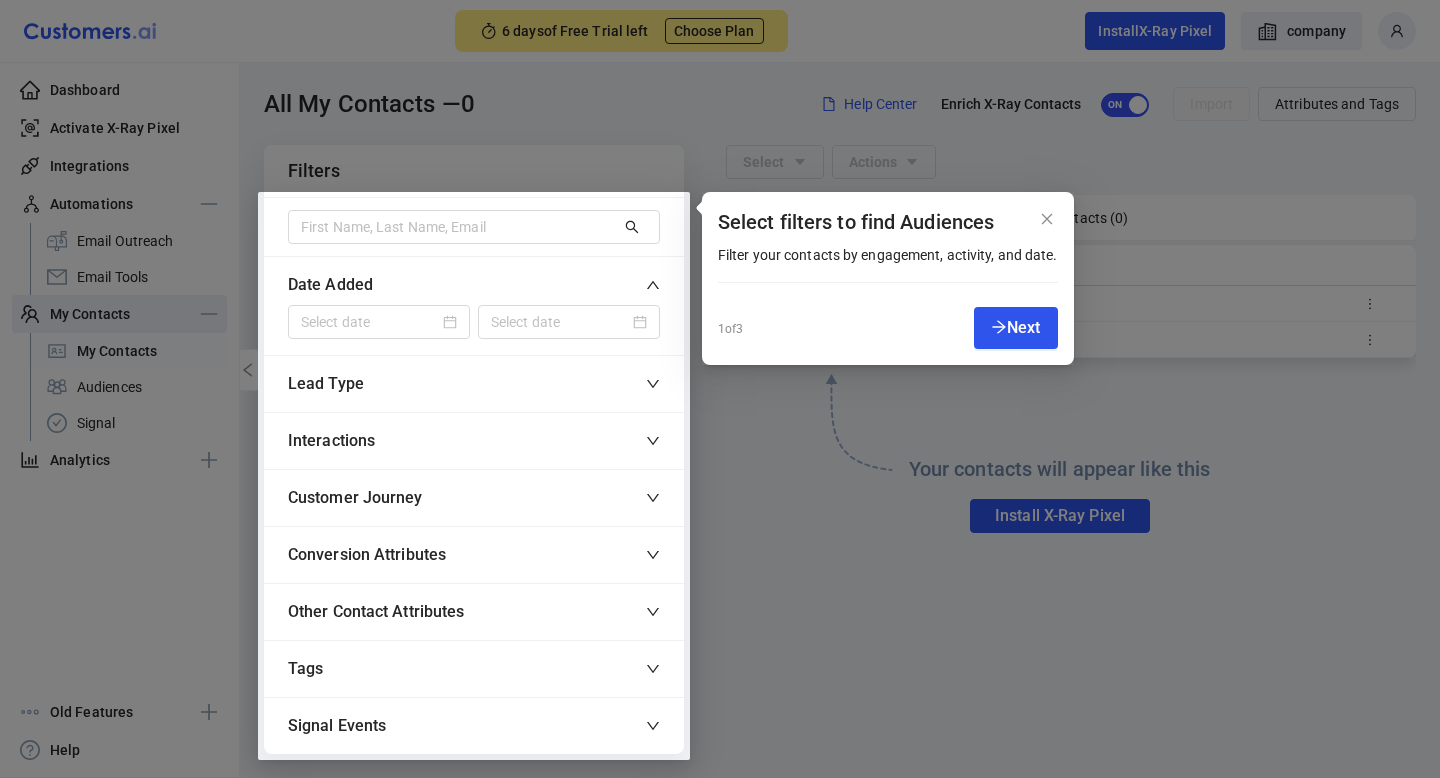click at bounding box center (1065, 389) 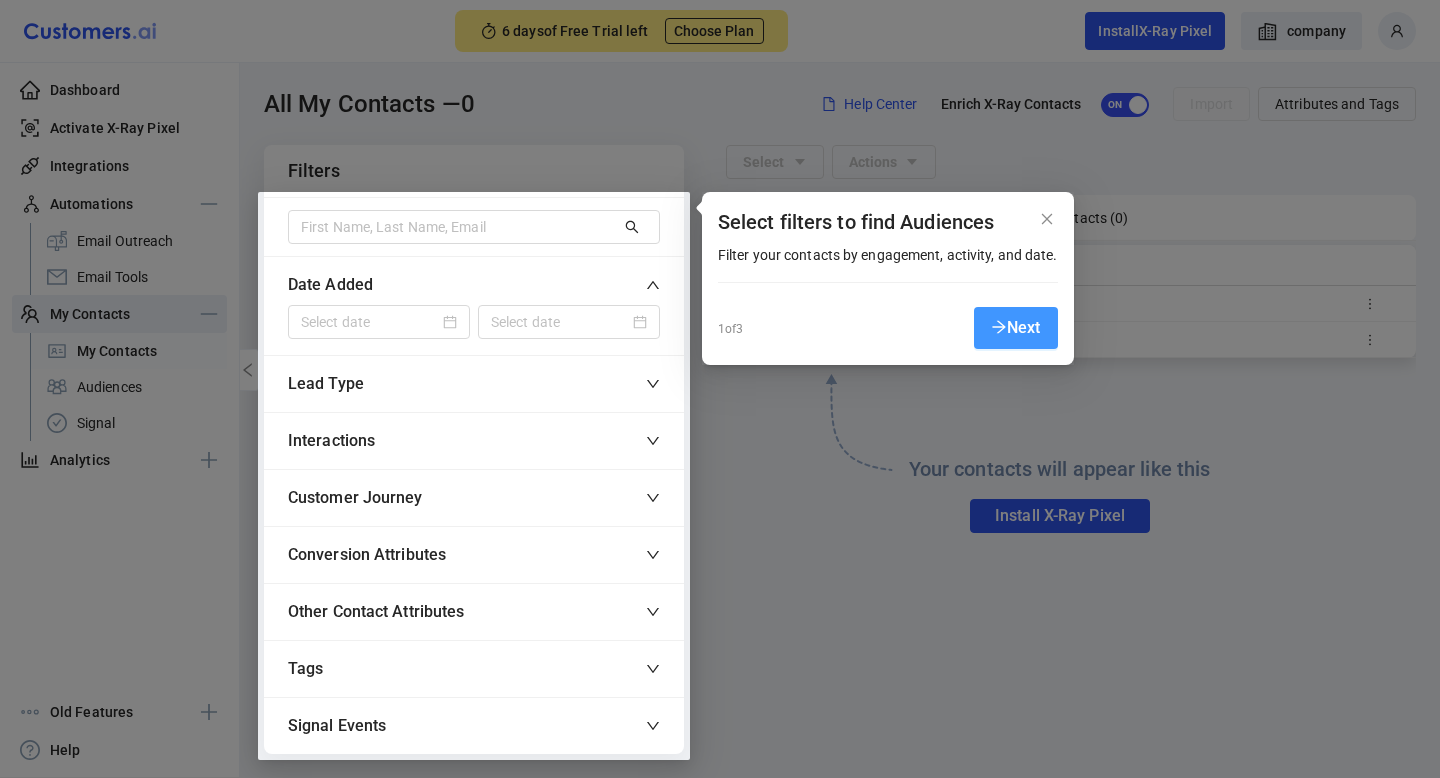 click on "Next" at bounding box center (1015, 328) 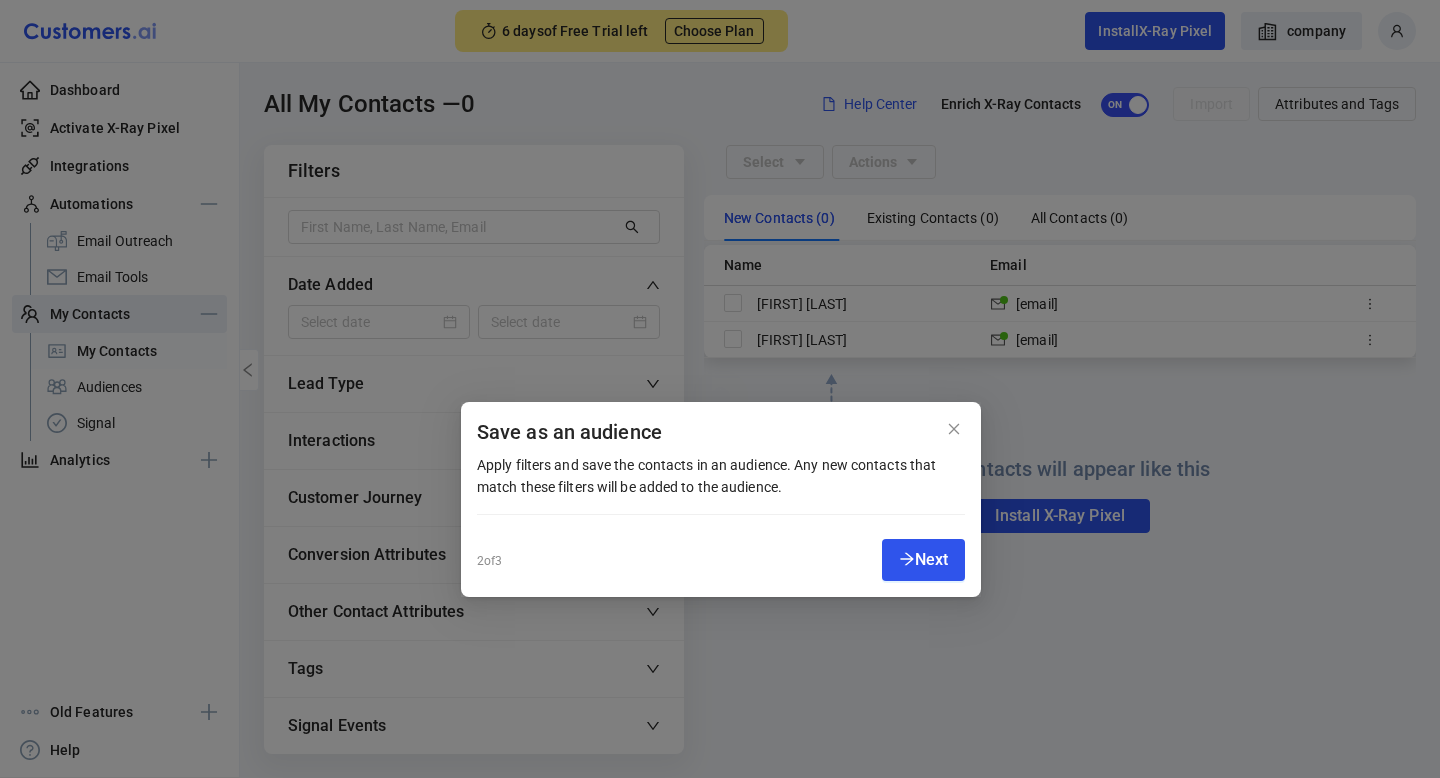 click at bounding box center (720, 389) 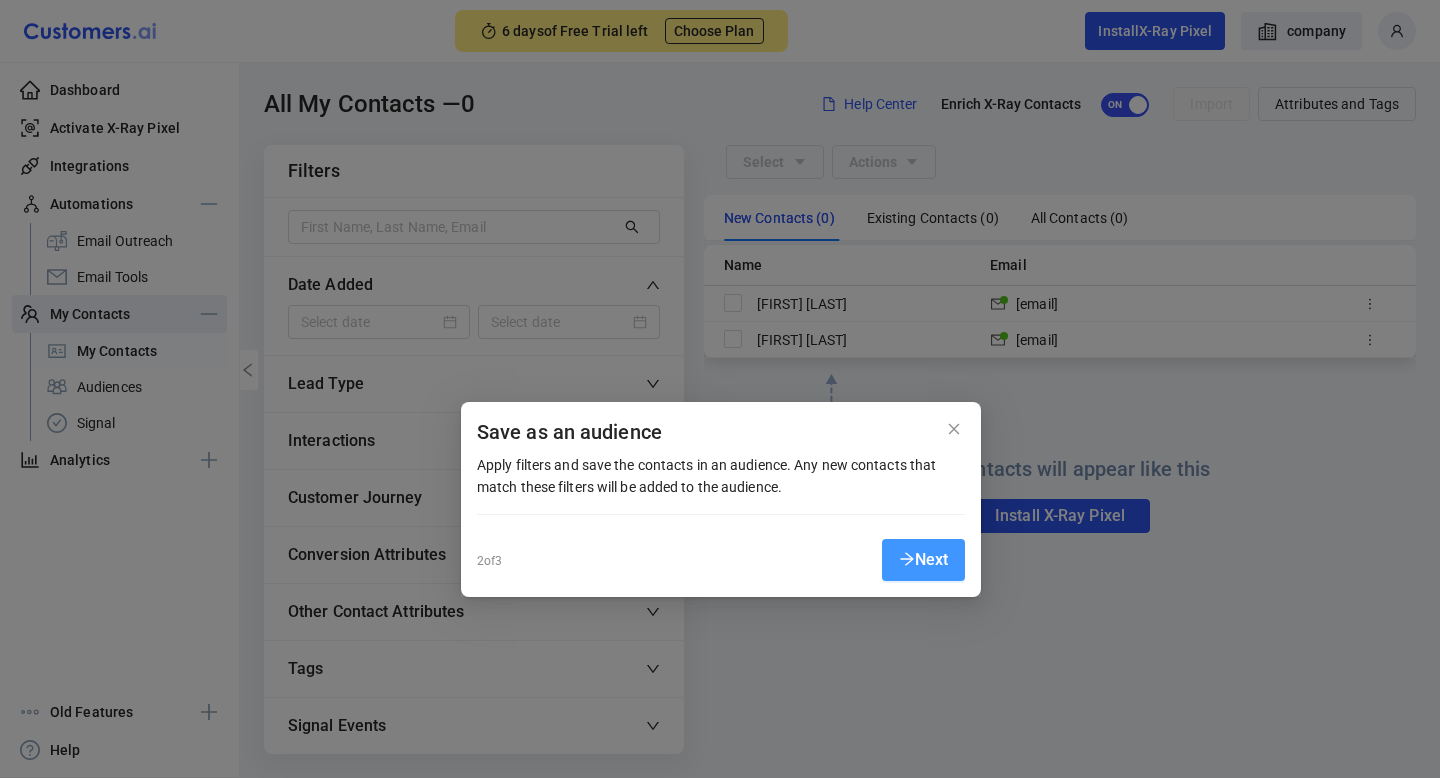 click on "Next" at bounding box center [923, 560] 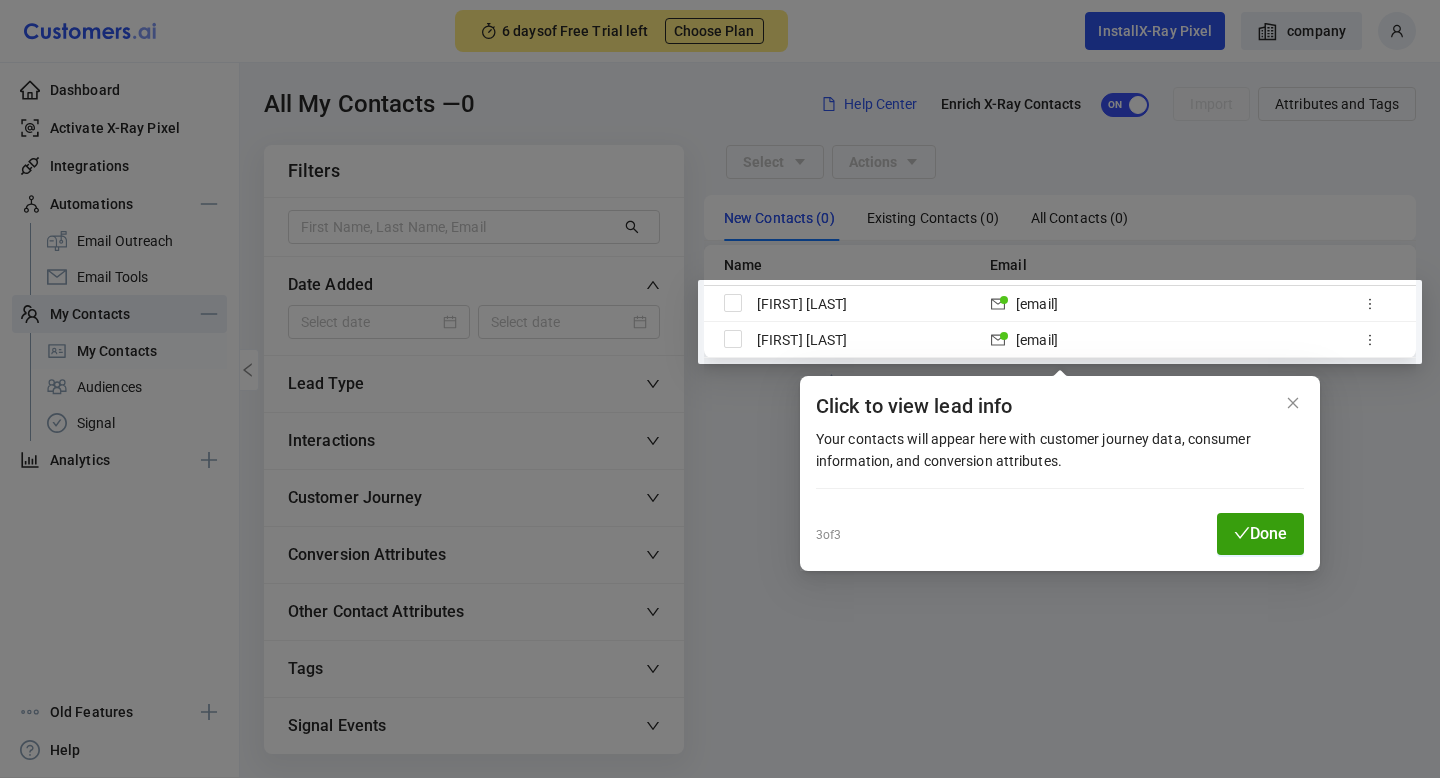 click on "Click to view lead info" at bounding box center (1049, 406) 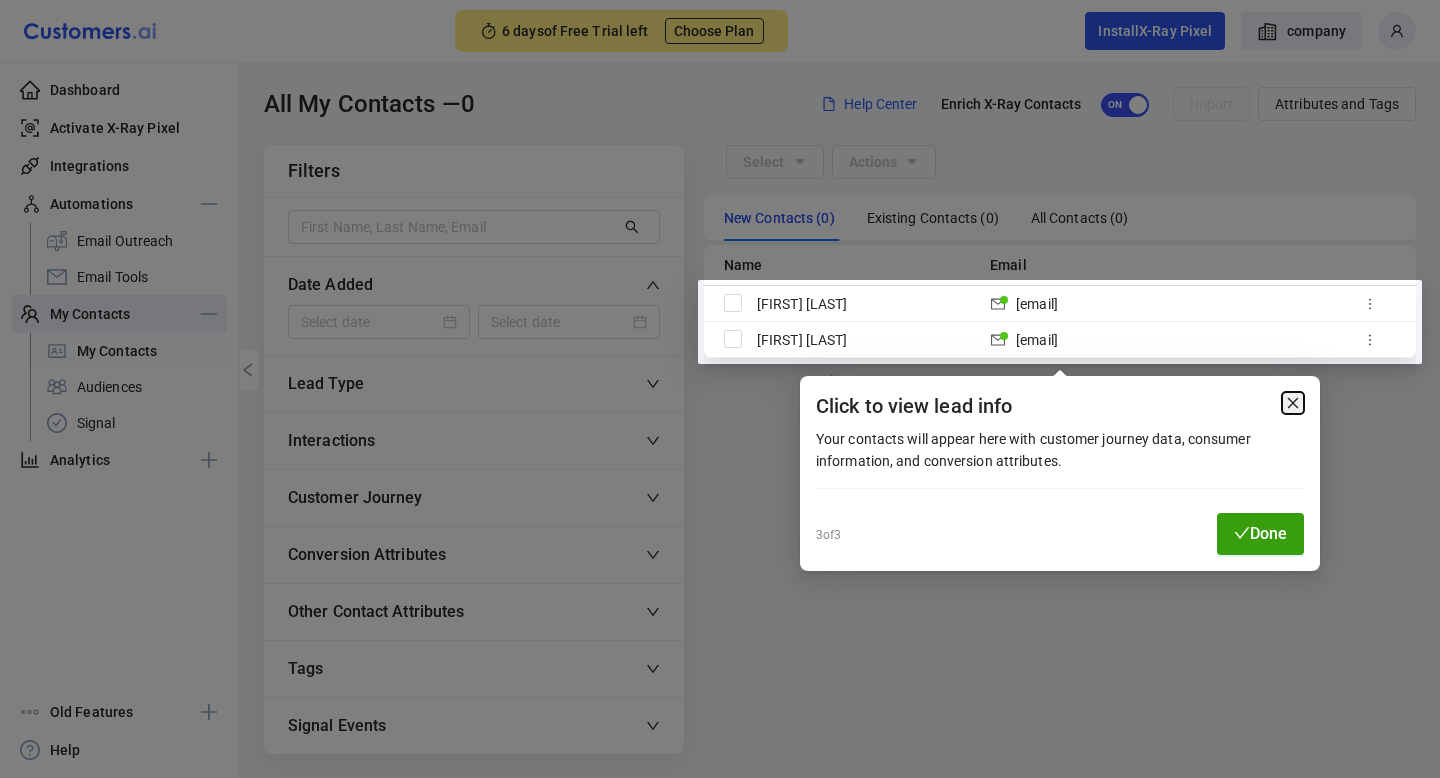 click at bounding box center [1293, 403] 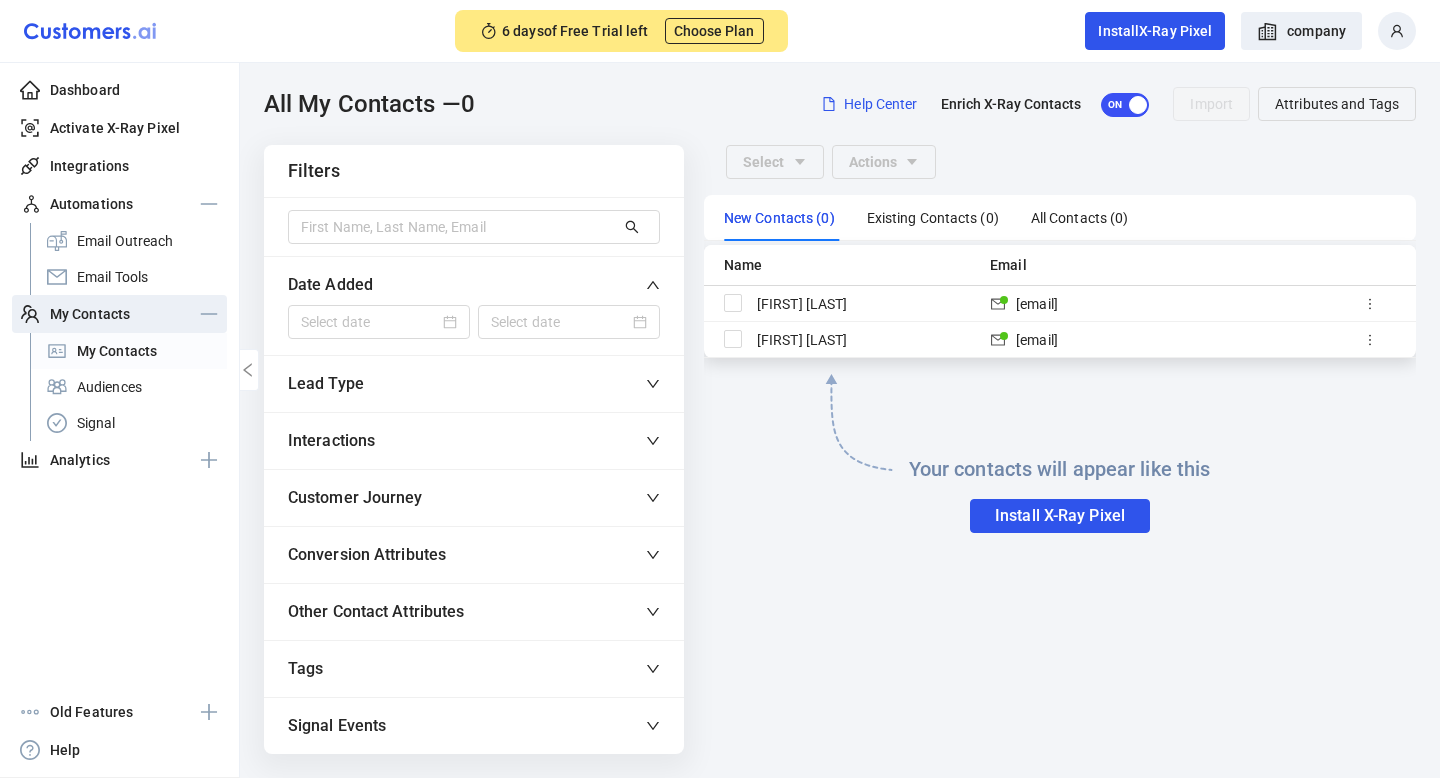 click on "Tags" at bounding box center (474, 669) 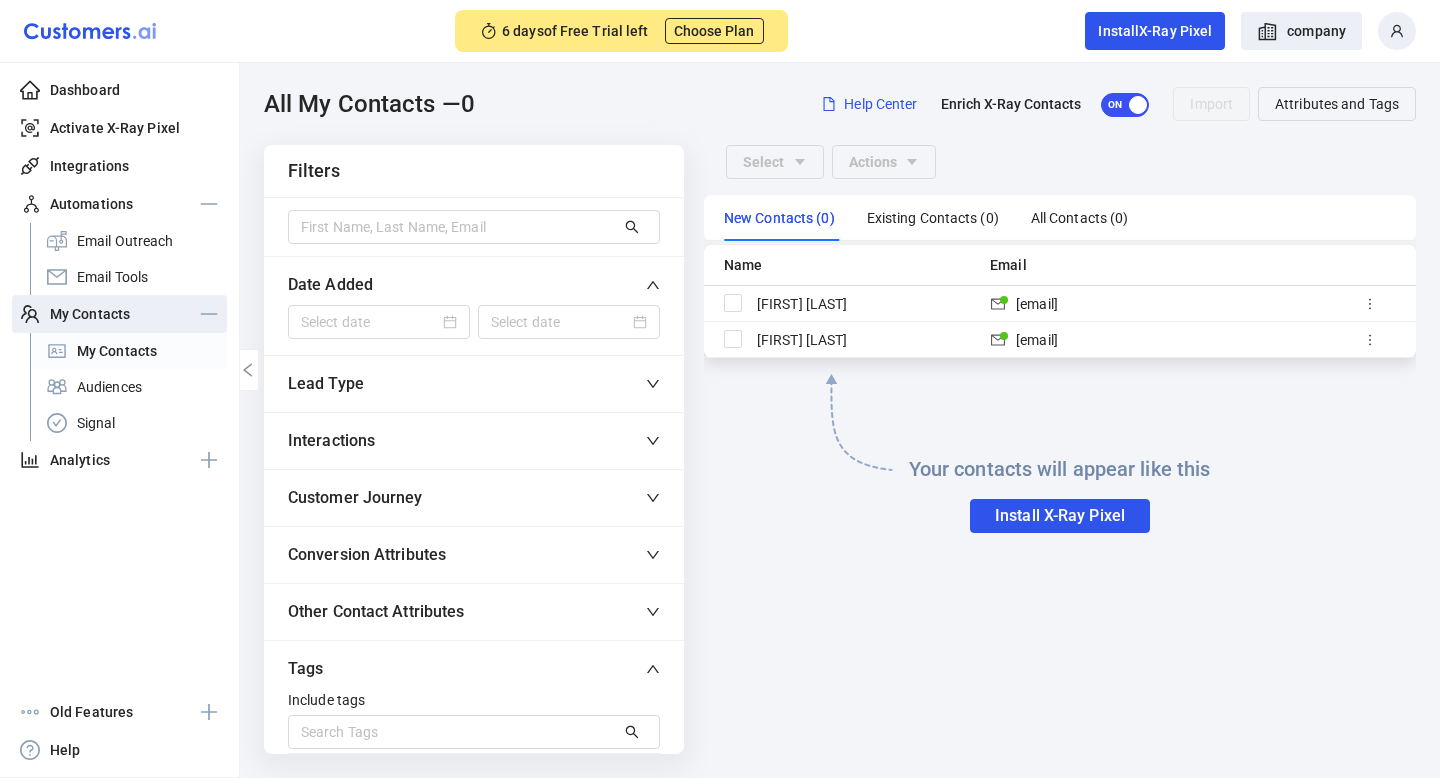 click on "Tags" at bounding box center [474, 669] 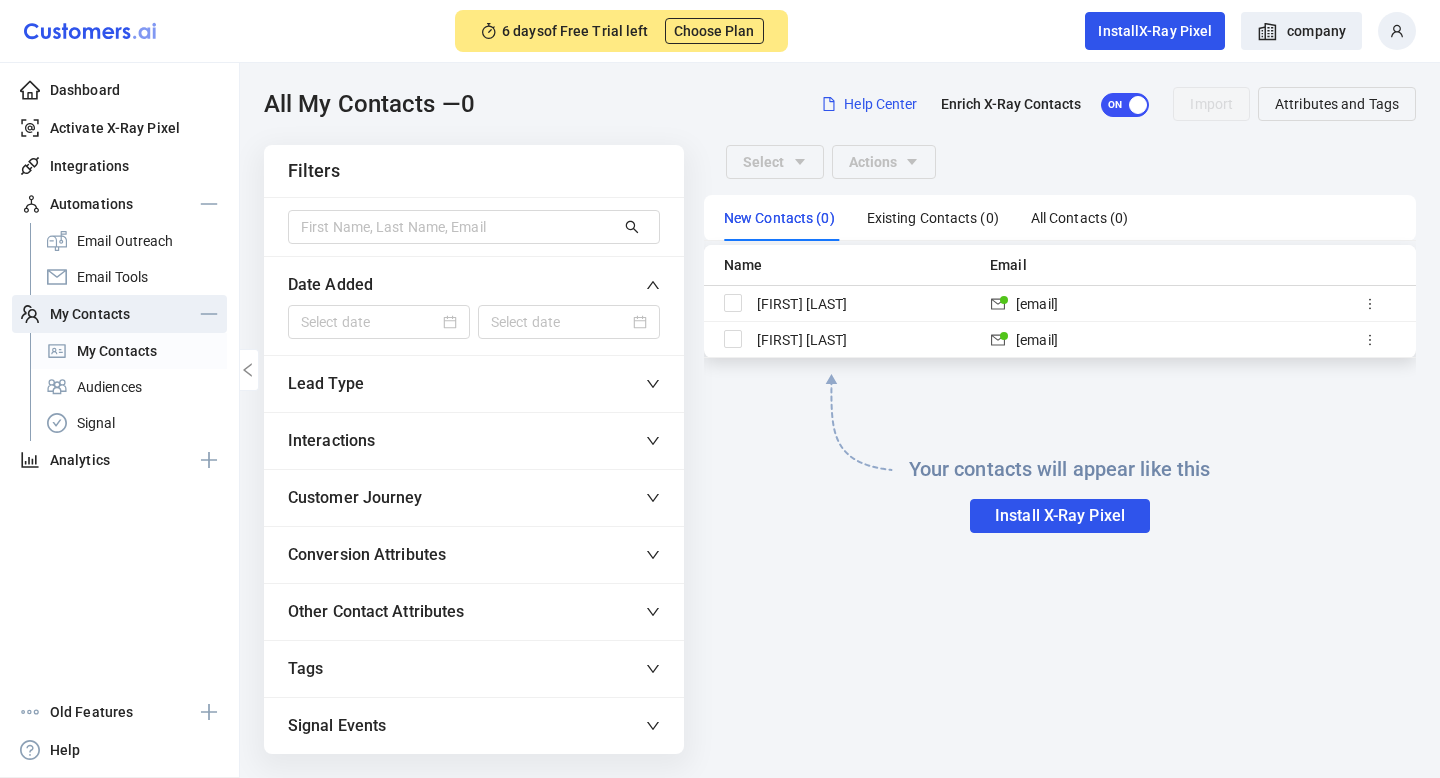 click on "Customer Journey" at bounding box center (474, 498) 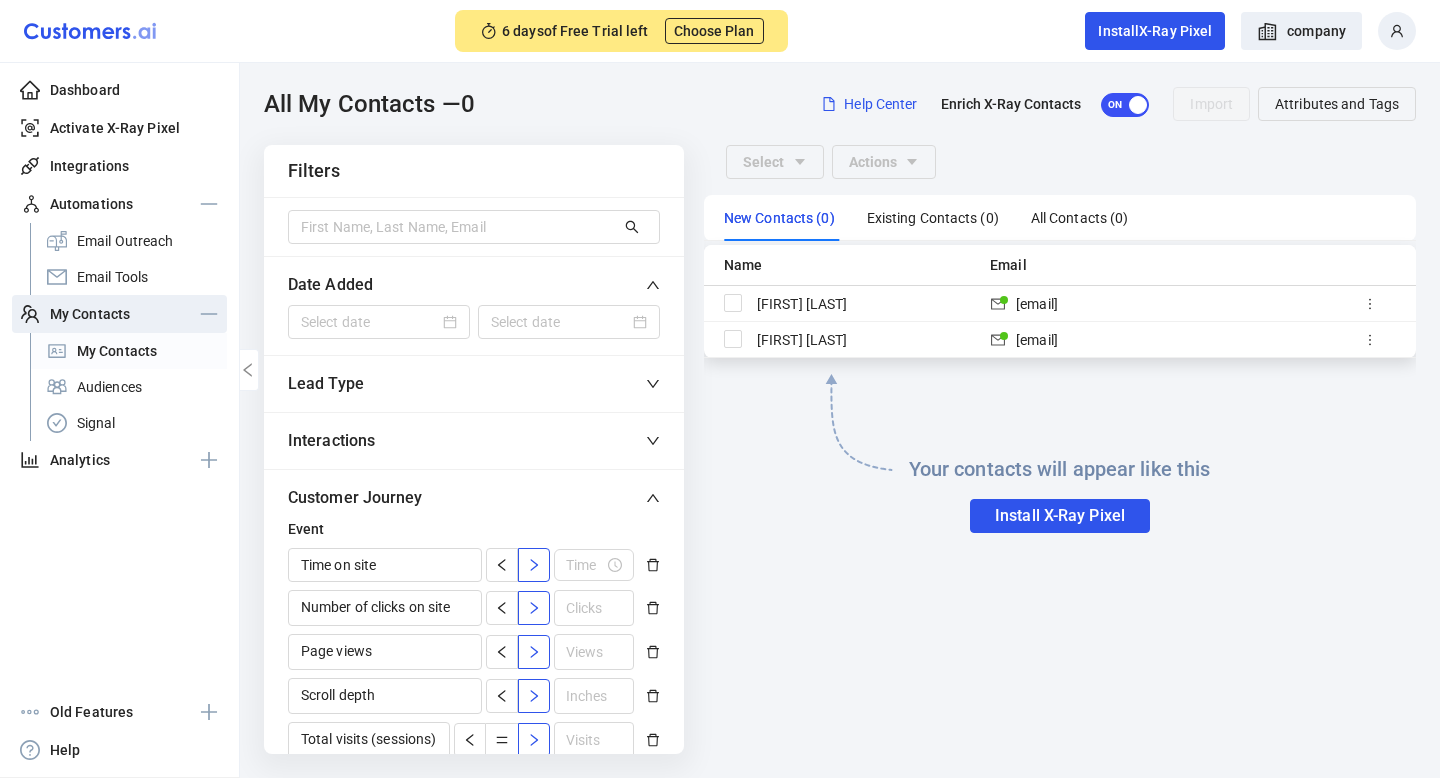 click on "Customer Journey" at bounding box center (474, 498) 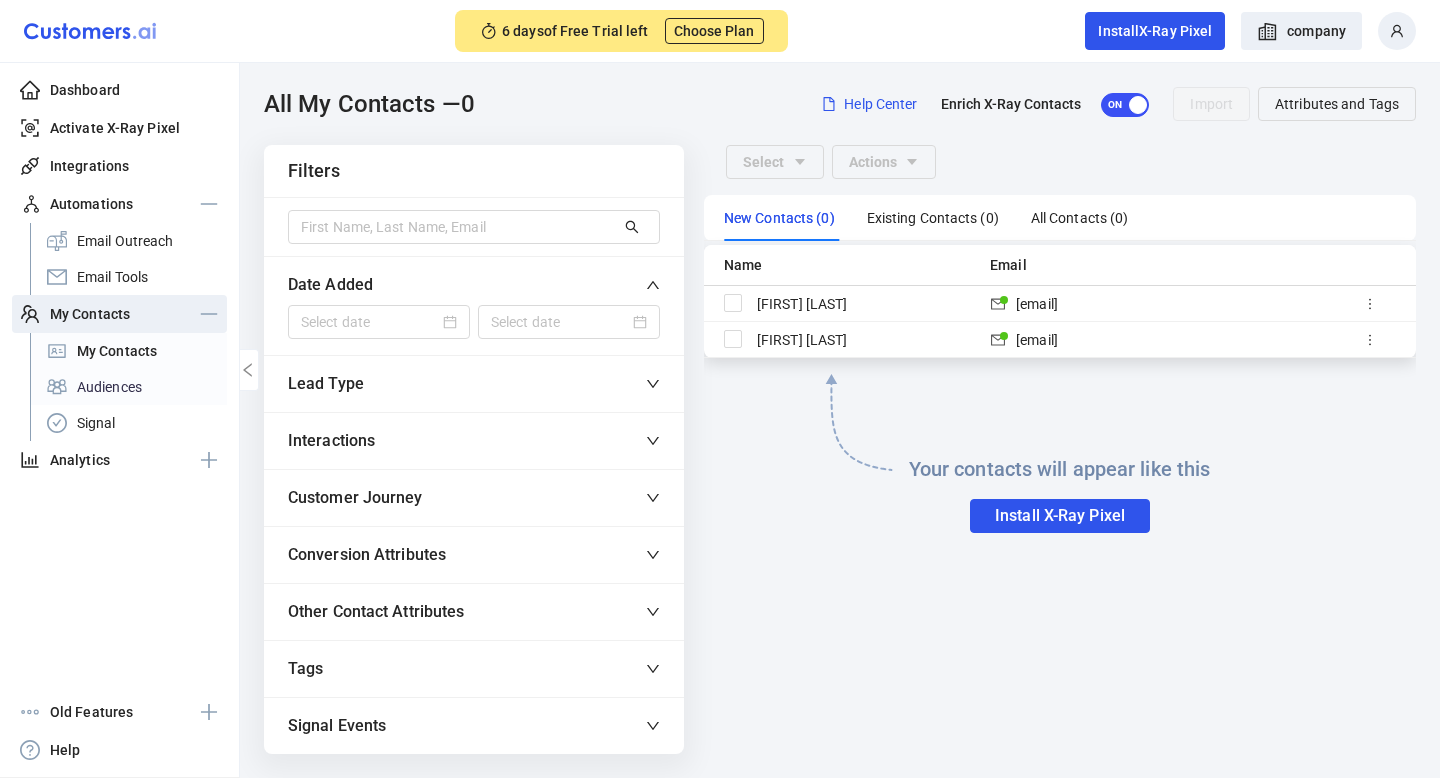 click on "Audiences" at bounding box center (128, 387) 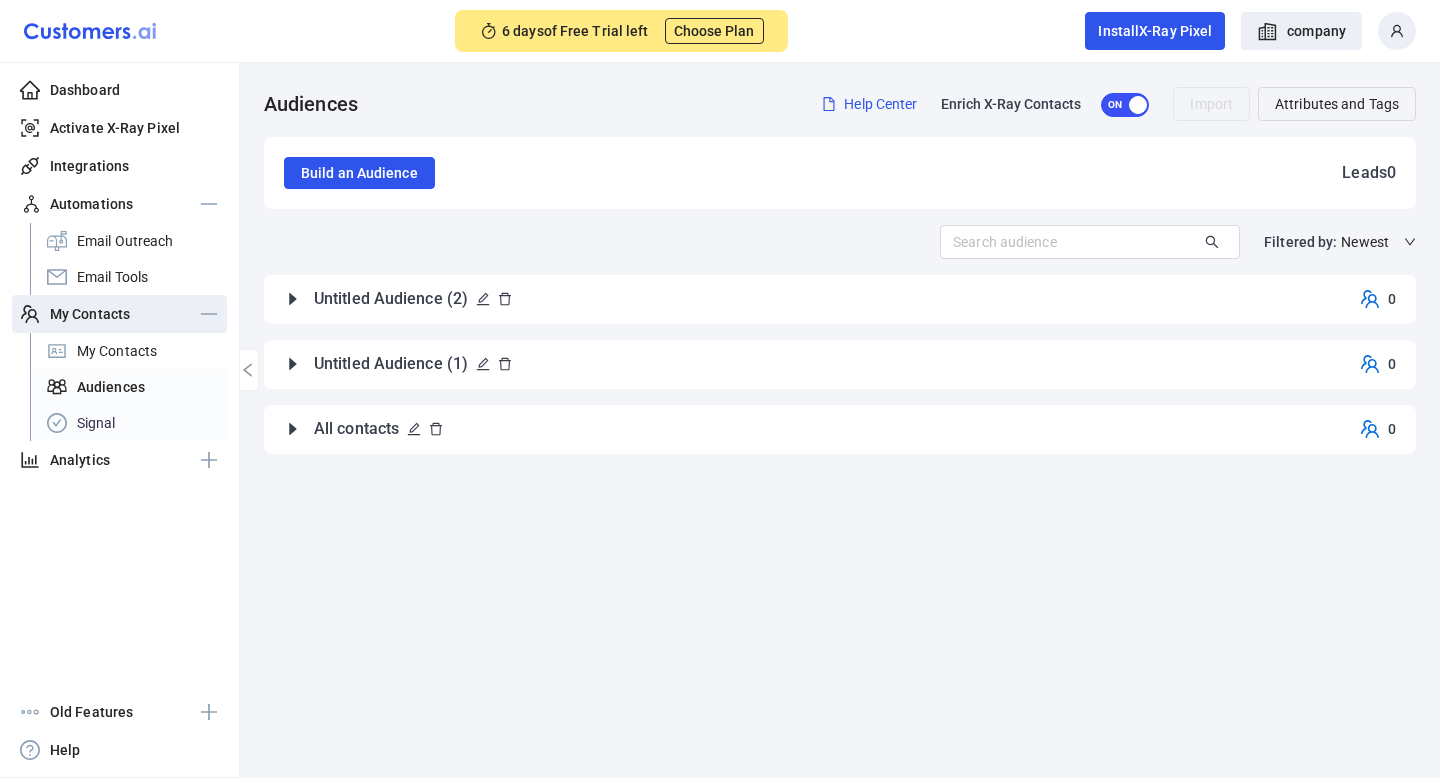 click on "Signal" at bounding box center (128, 423) 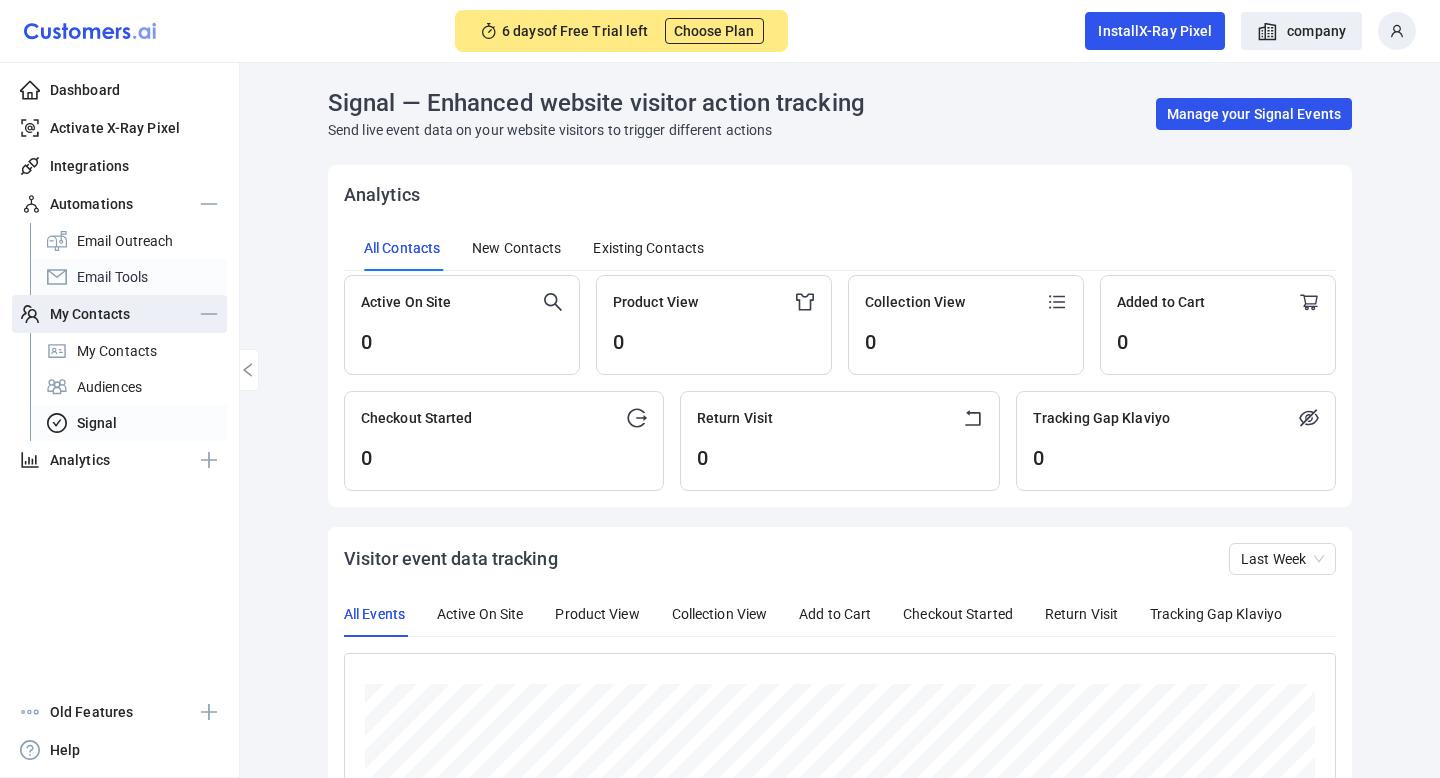 scroll, scrollTop: 999650, scrollLeft: 999010, axis: both 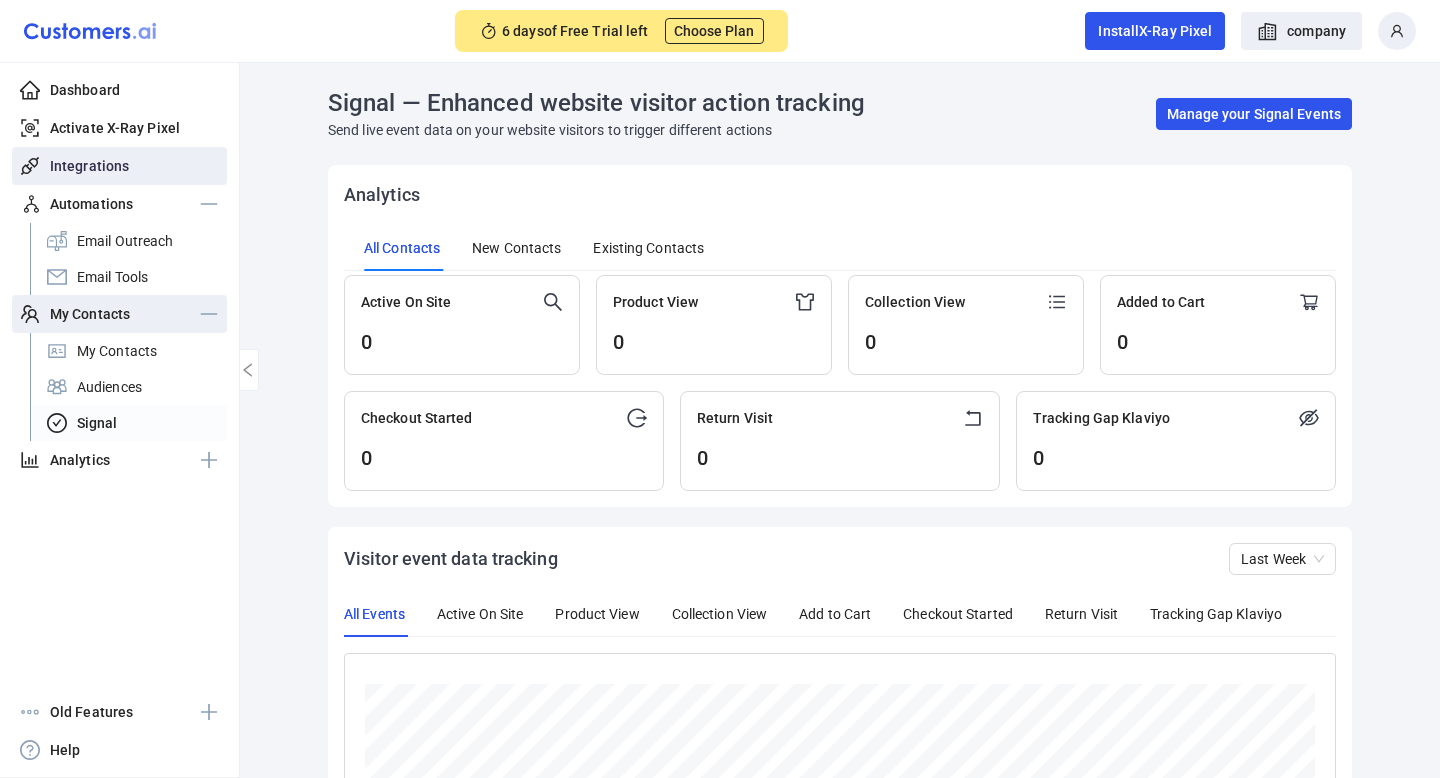 click on "Integrations" at bounding box center [89, 166] 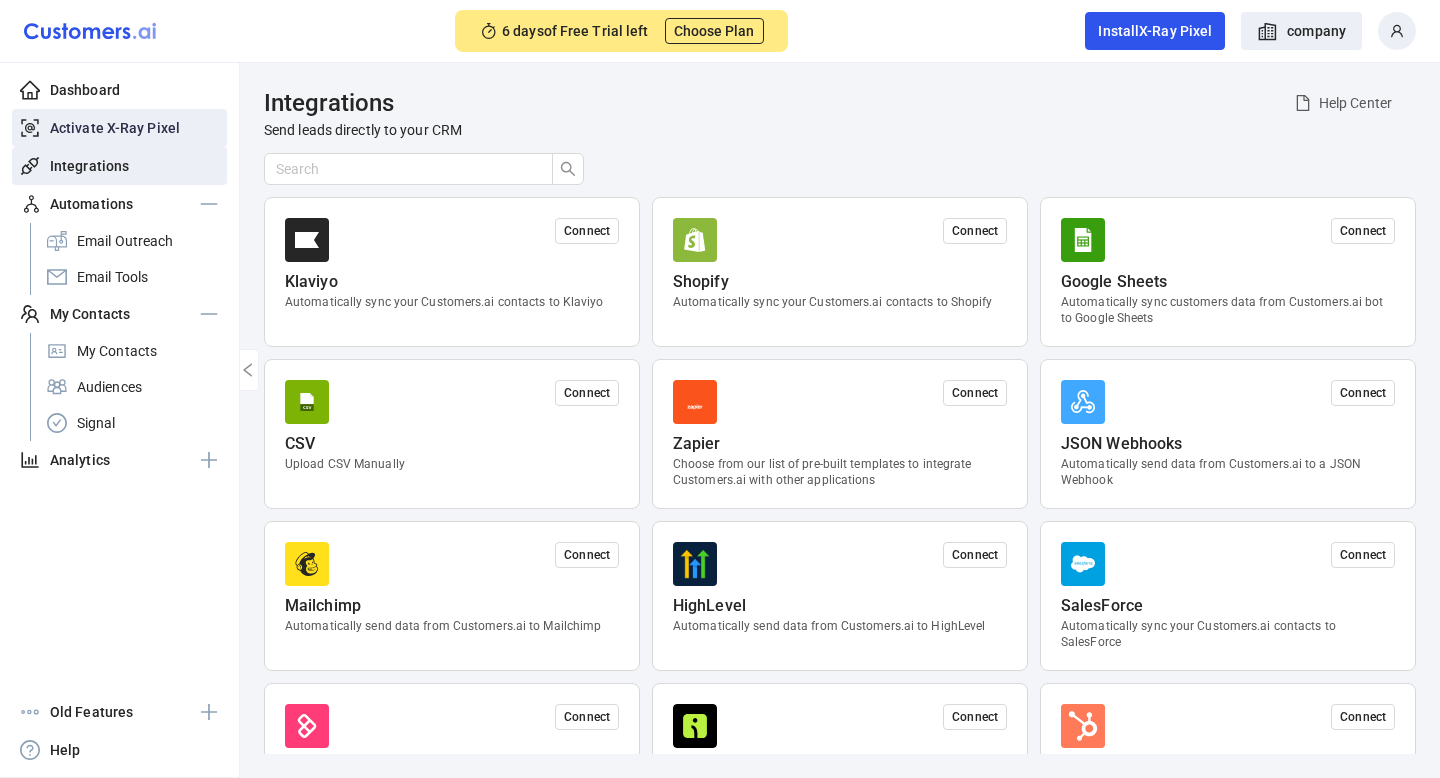 click on "Activate X-Ray Pixel" at bounding box center [115, 128] 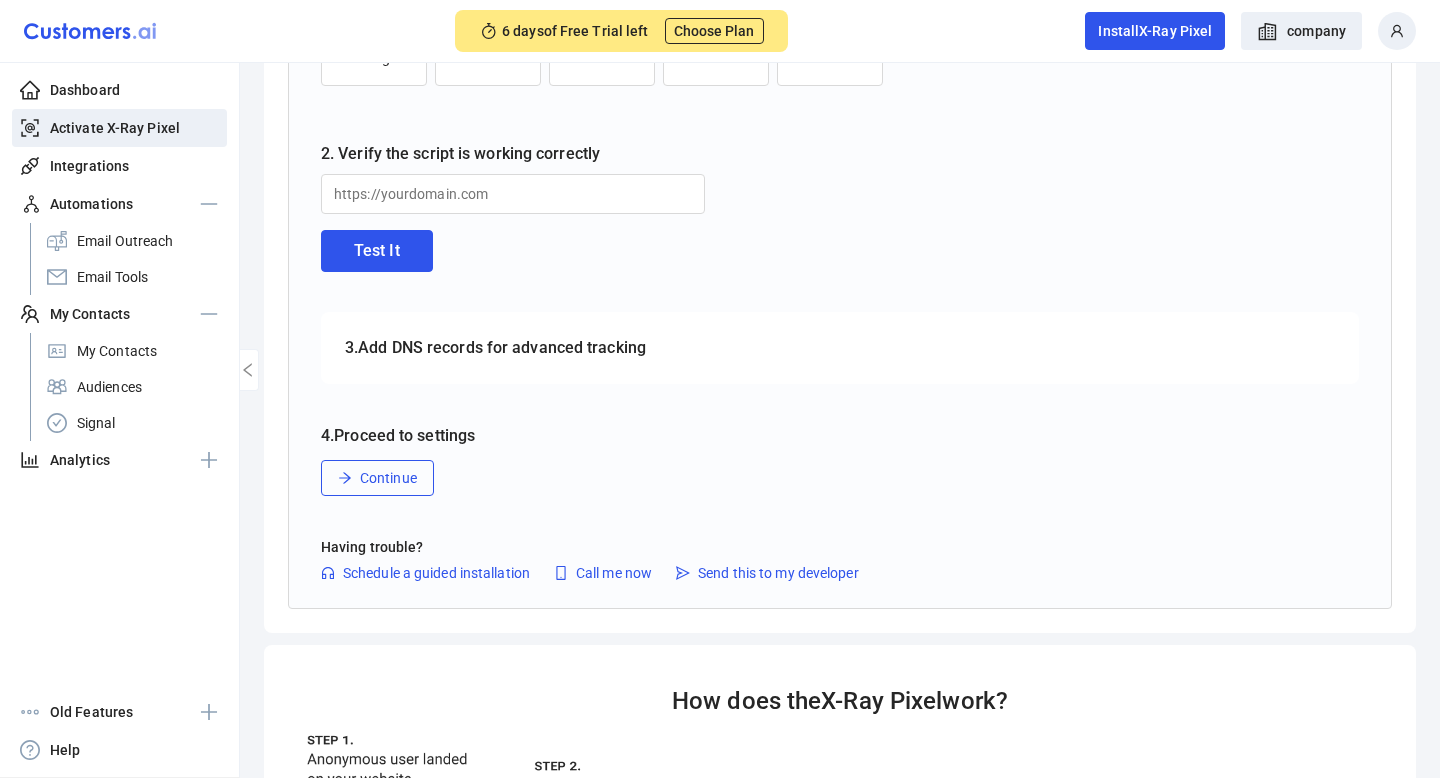 scroll, scrollTop: 118, scrollLeft: 0, axis: vertical 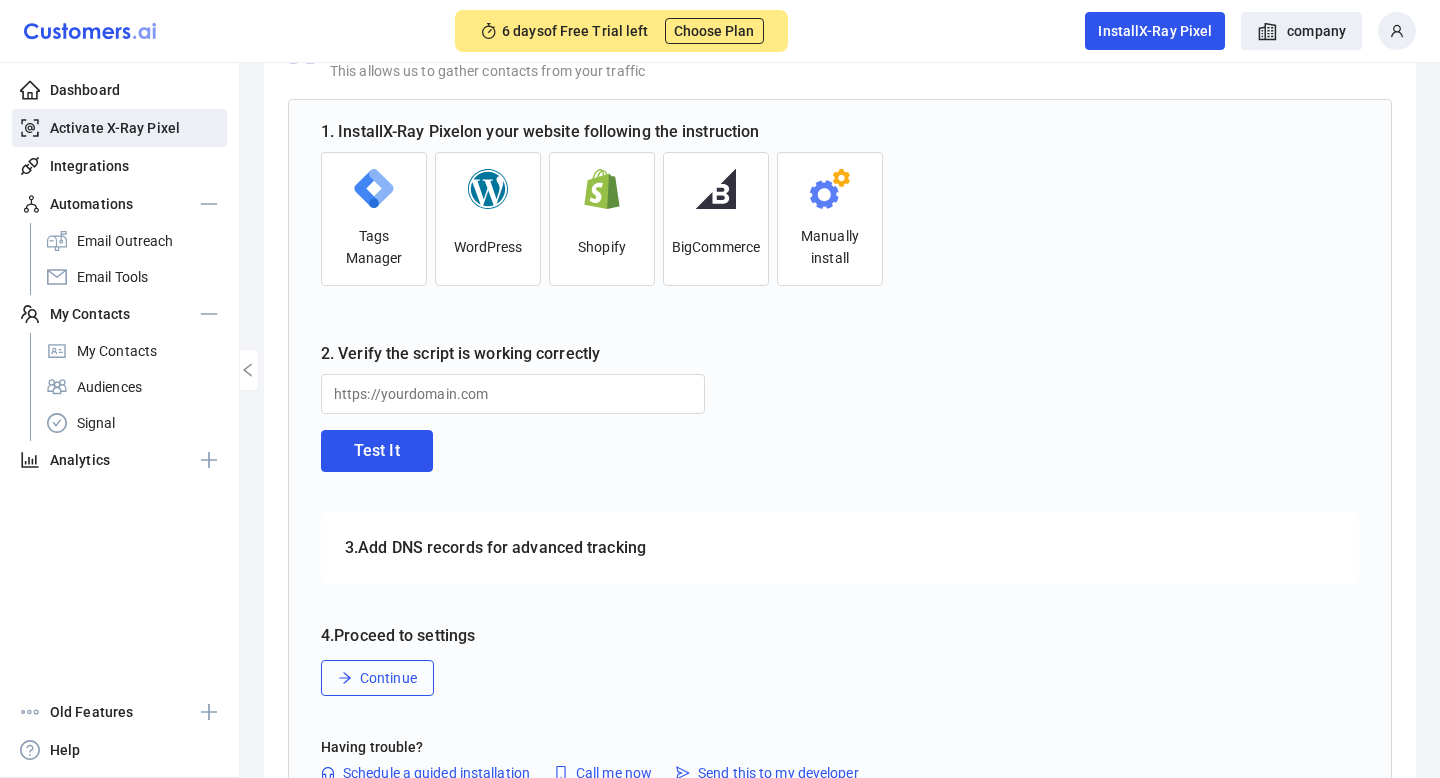 click on "WordPress" at bounding box center [488, 219] 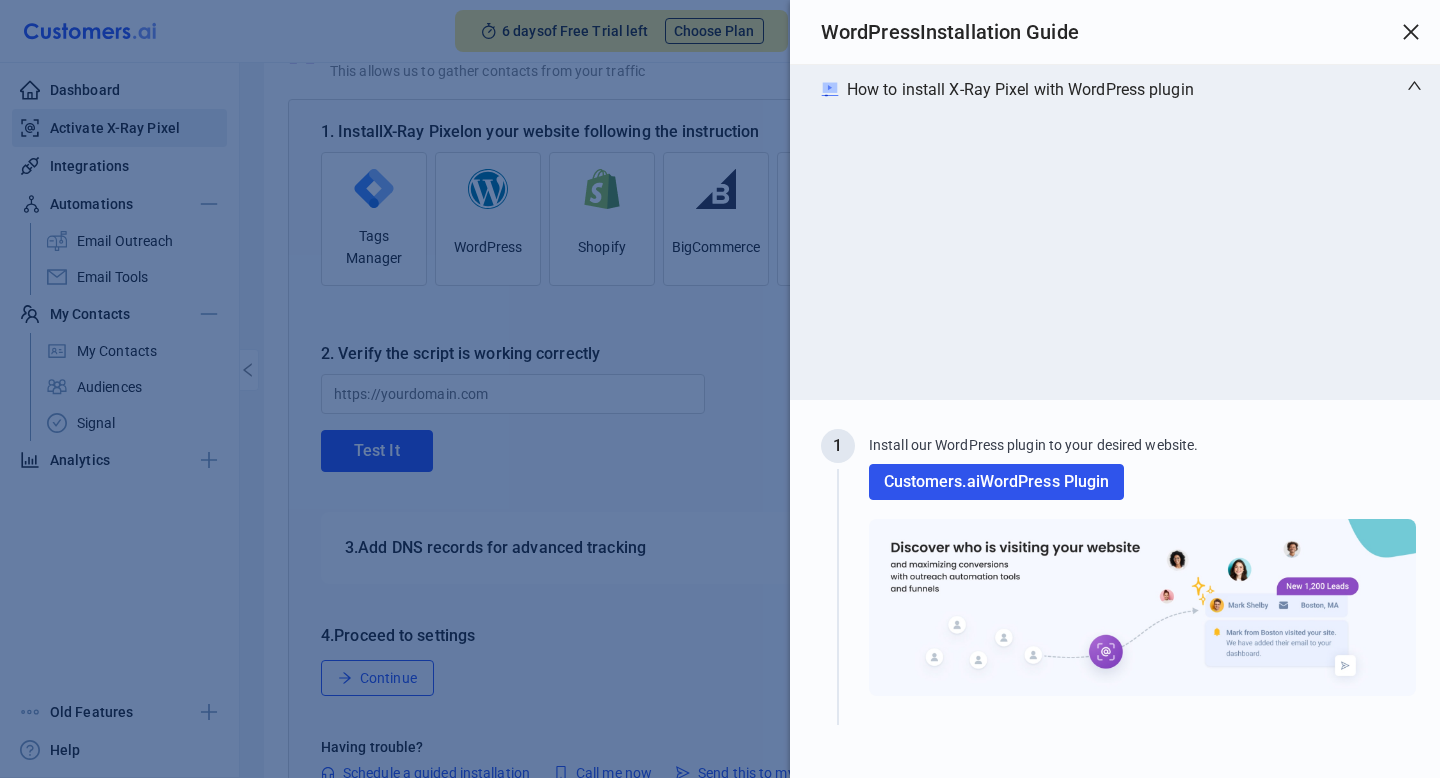 click at bounding box center [1411, 32] 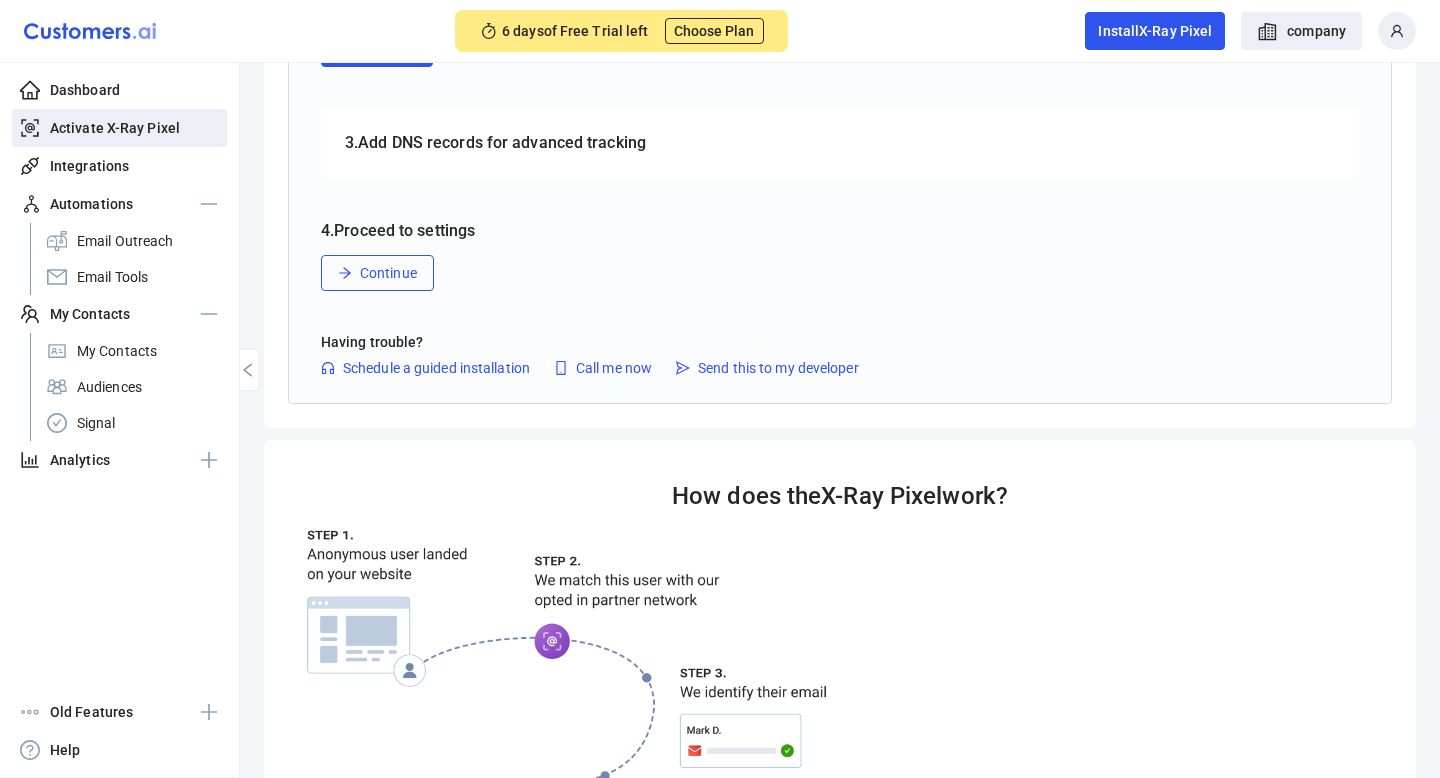 scroll, scrollTop: 0, scrollLeft: 0, axis: both 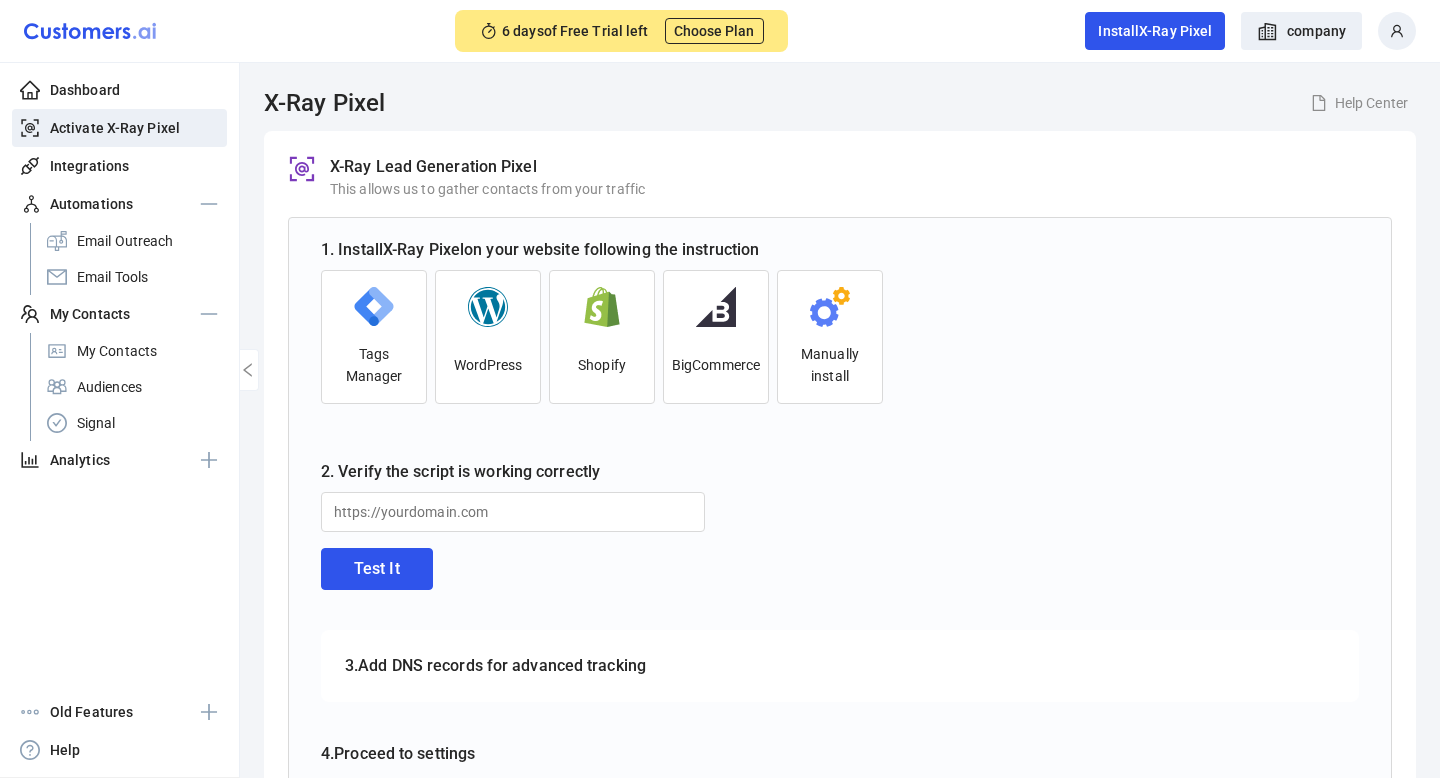 click on "1. Install  X-Ray Pixel  on your website following the instruction" at bounding box center (602, 250) 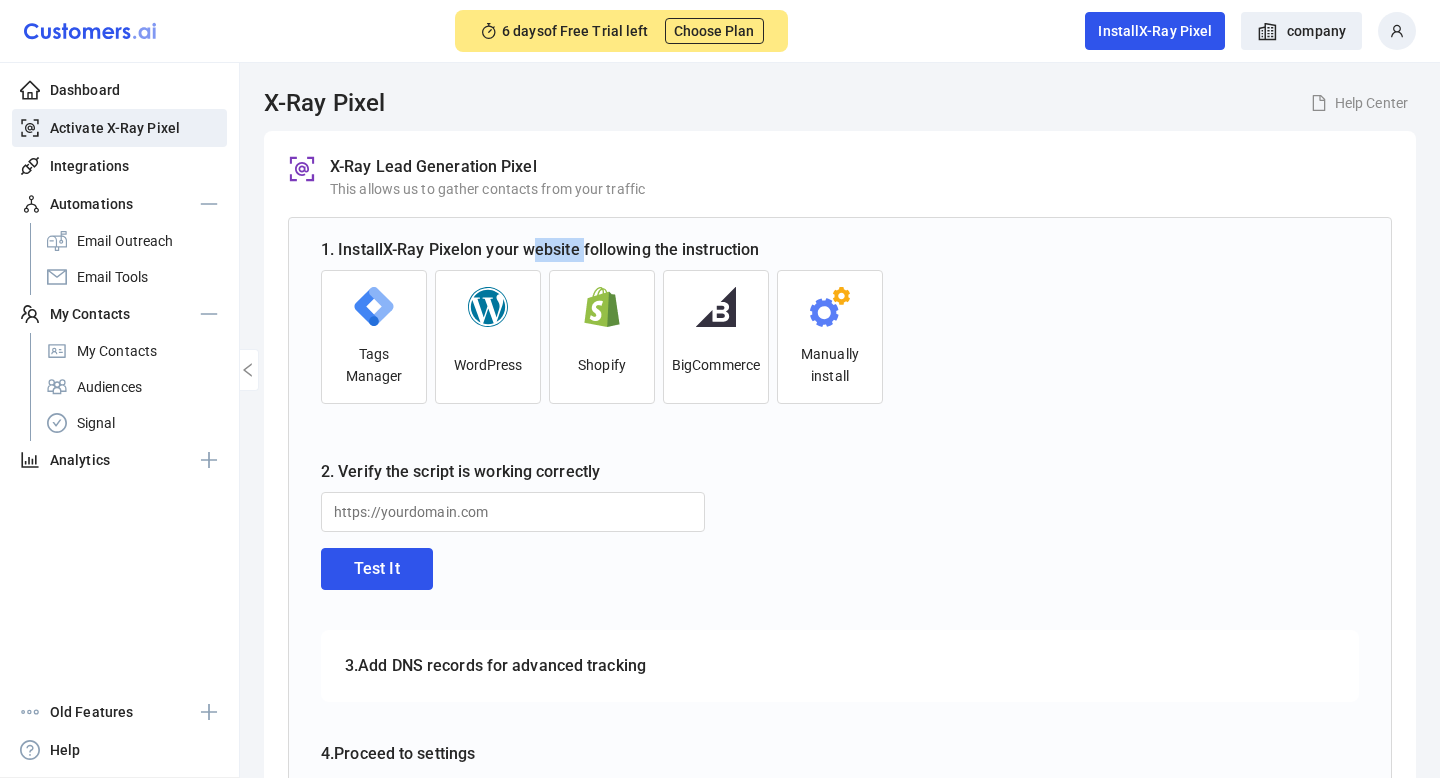 click on "1. Install  X-Ray Pixel  on your website following the instruction" at bounding box center (602, 250) 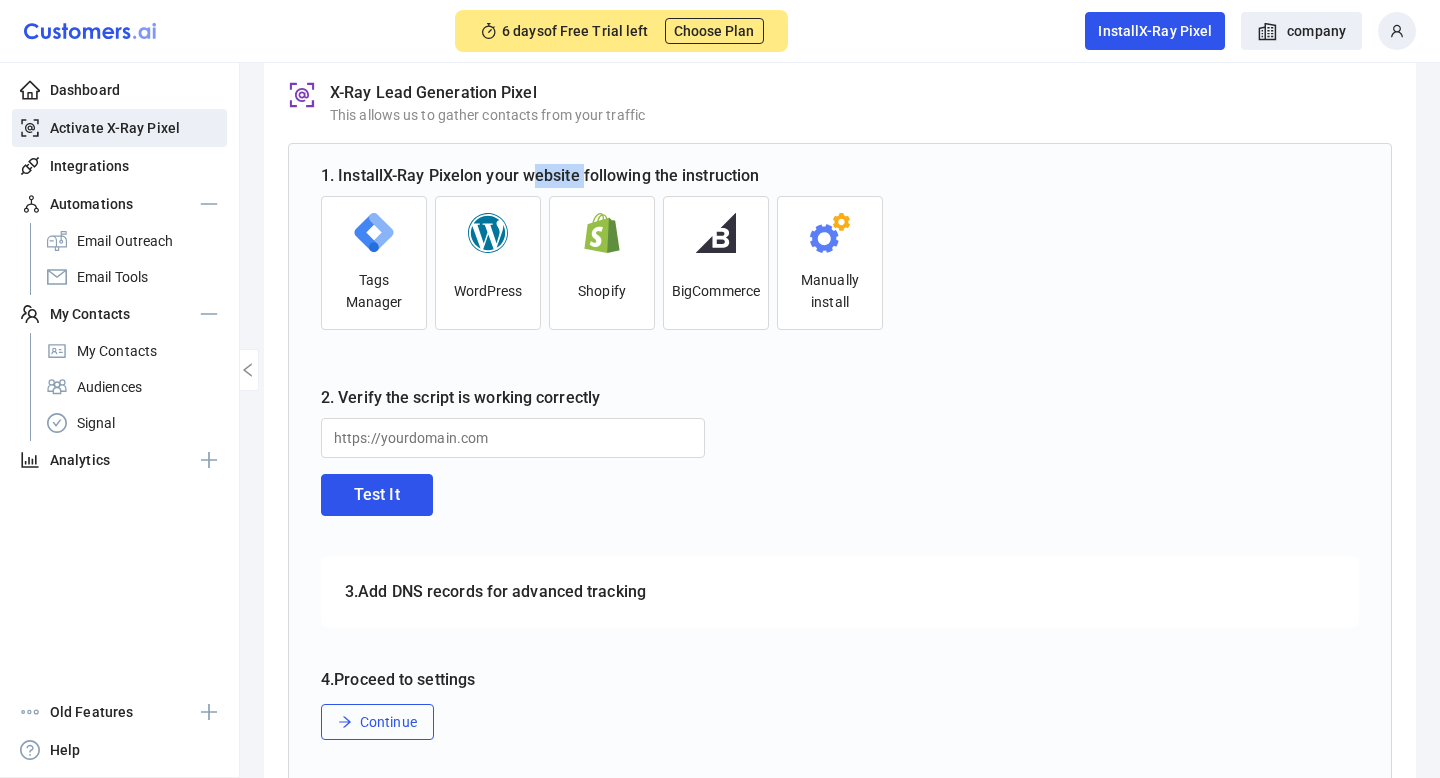 scroll, scrollTop: 73, scrollLeft: 0, axis: vertical 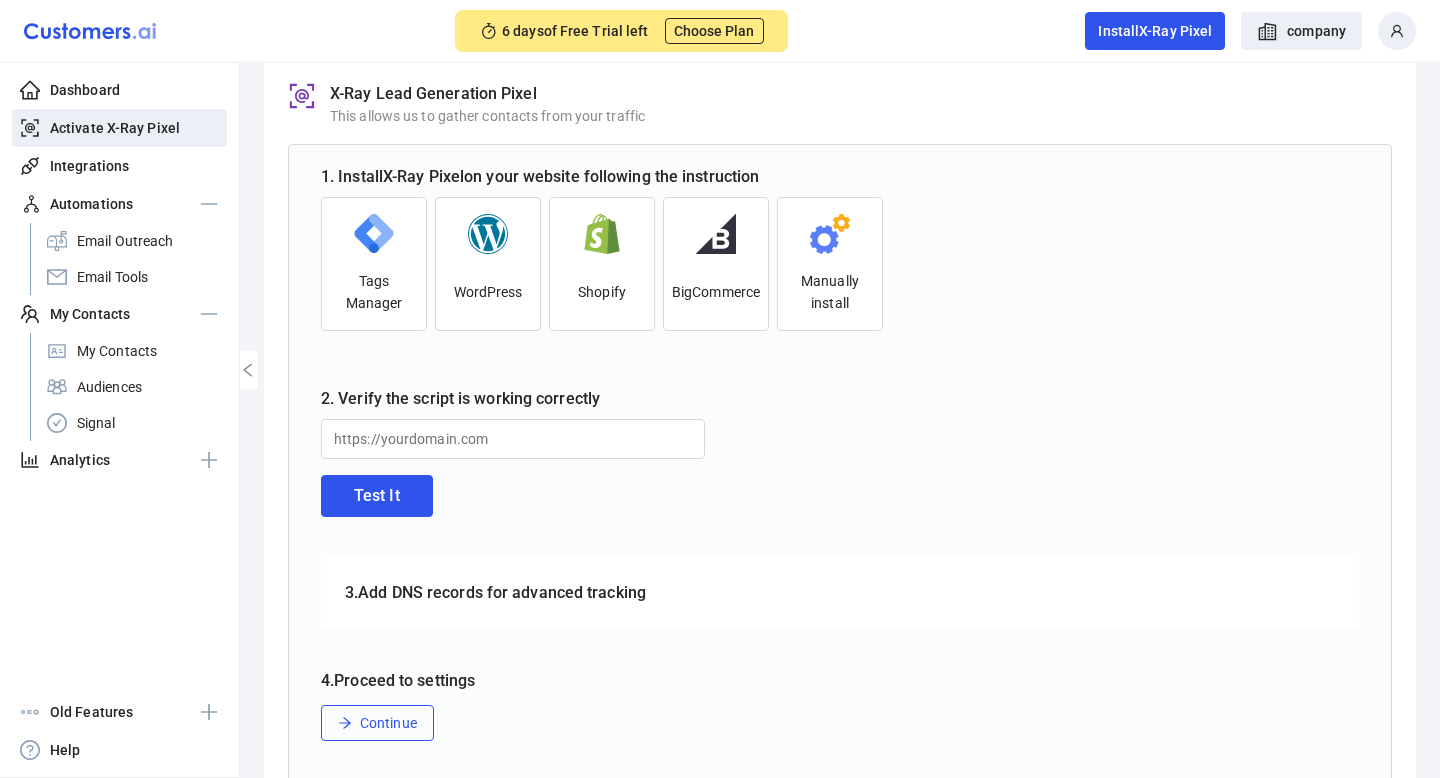 click on "Install X-Ray Lead Generation Pixel on your Website This allows us to gather contacts from your traffic 1. Install  X-Ray Pixel  on your website following the instruction Tags Manager  WordPress Shopify BigCommerce Manually install 2. Verify the script is working correctly Test It 3.  Add DNS records for advanced tracking 4.  Proceed to settings Continue Having trouble? Schedule a guided installation Call me now Send this to my developer" at bounding box center (840, 499) 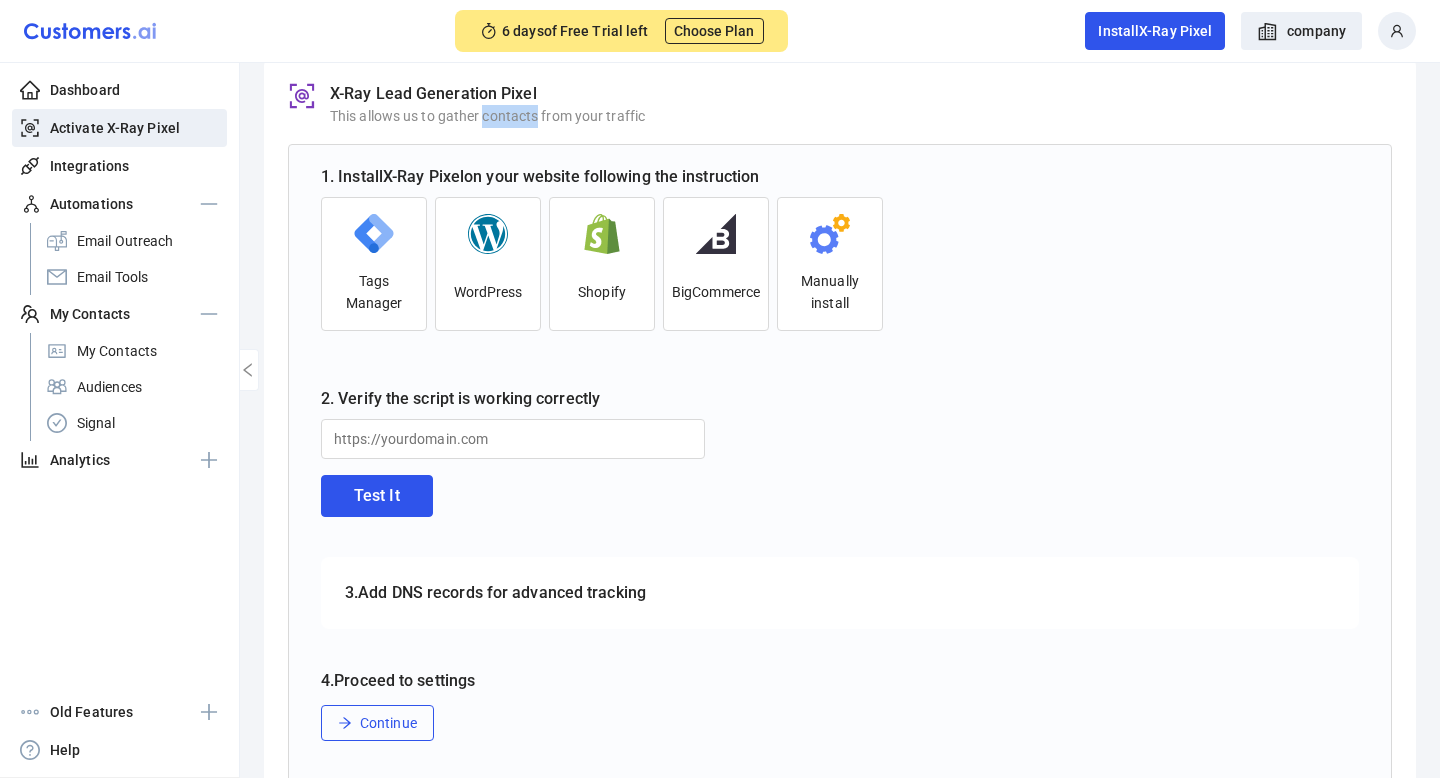 click on "This allows us to gather contacts from your traffic" at bounding box center [487, 116] 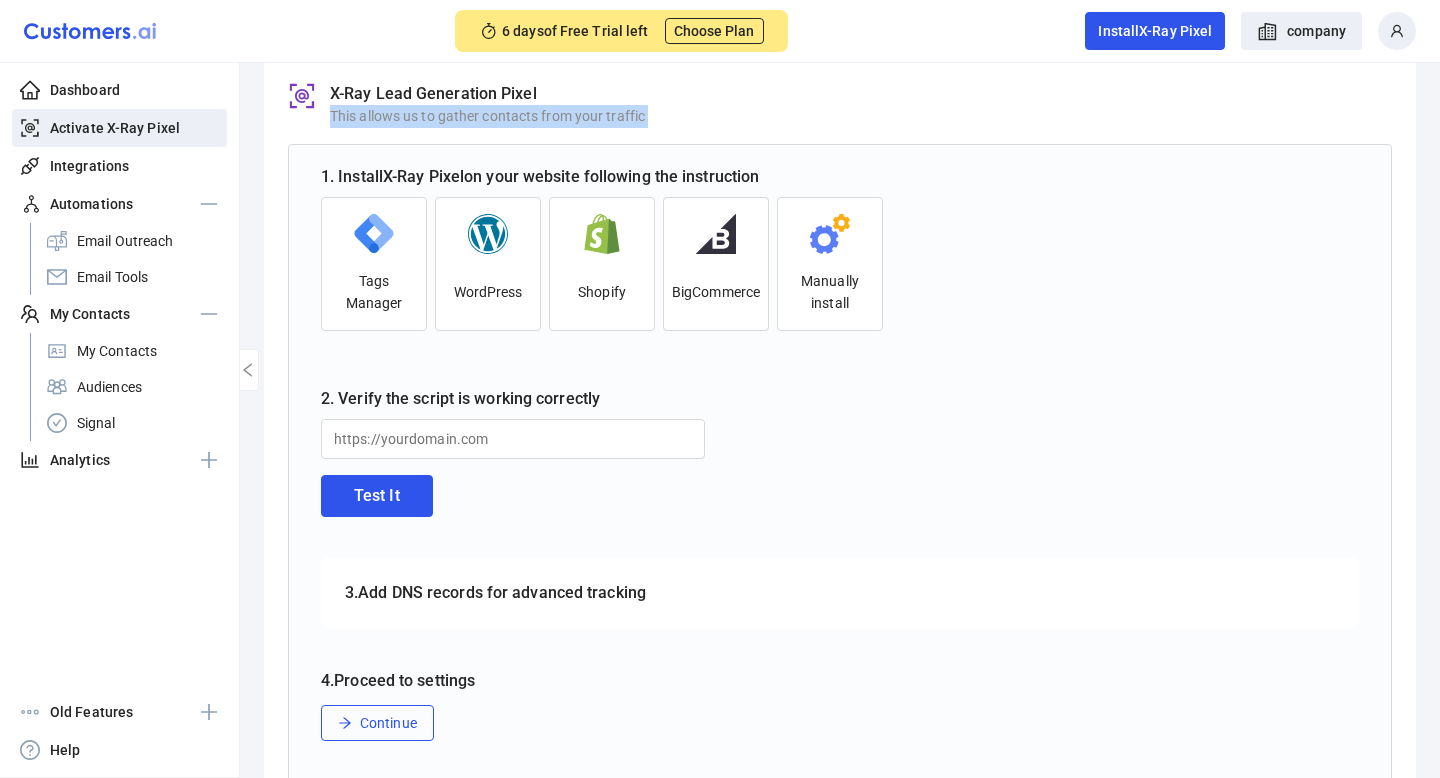 click on "This allows us to gather contacts from your traffic" at bounding box center (487, 116) 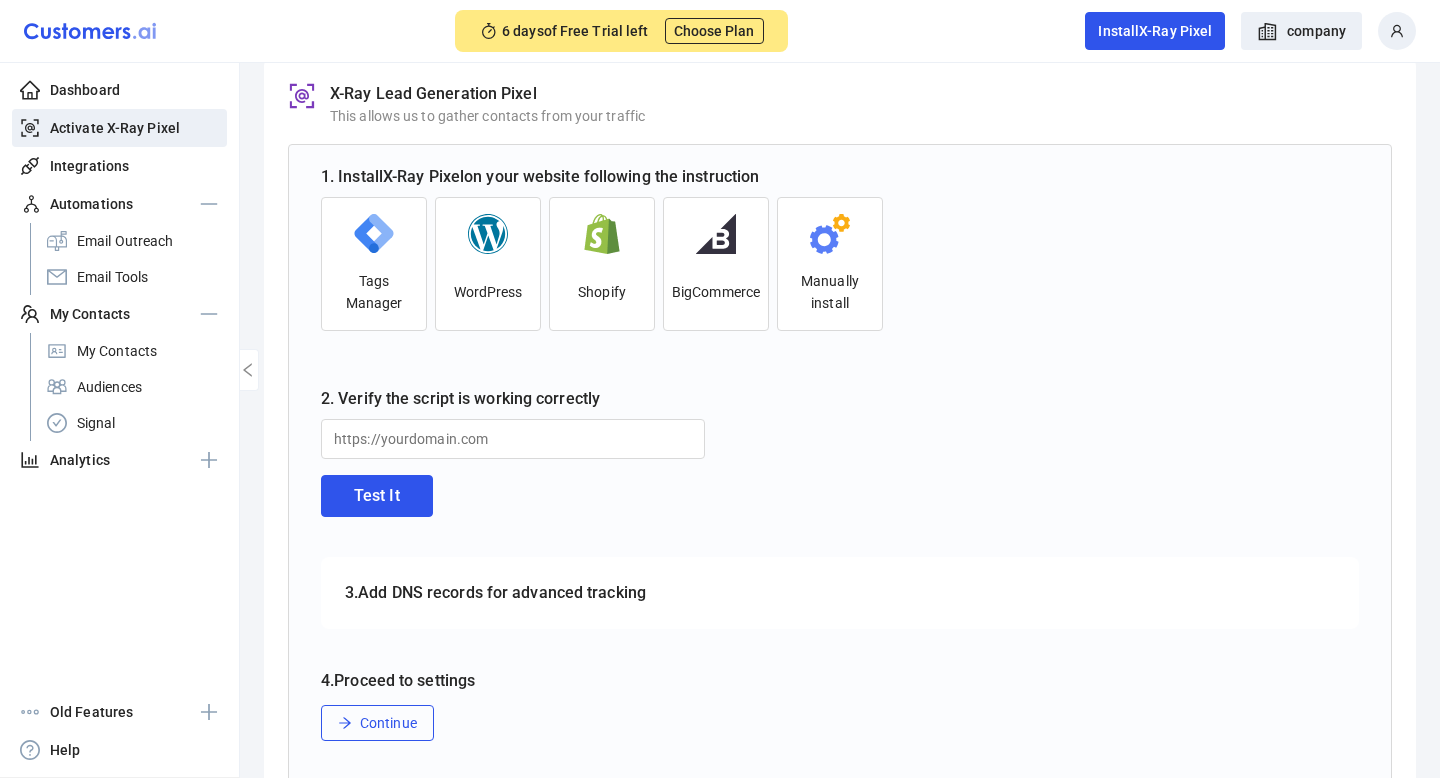 click on "X-Ray Lead Generation Pixel This allows us to gather contacts from your traffic" at bounding box center (840, 105) 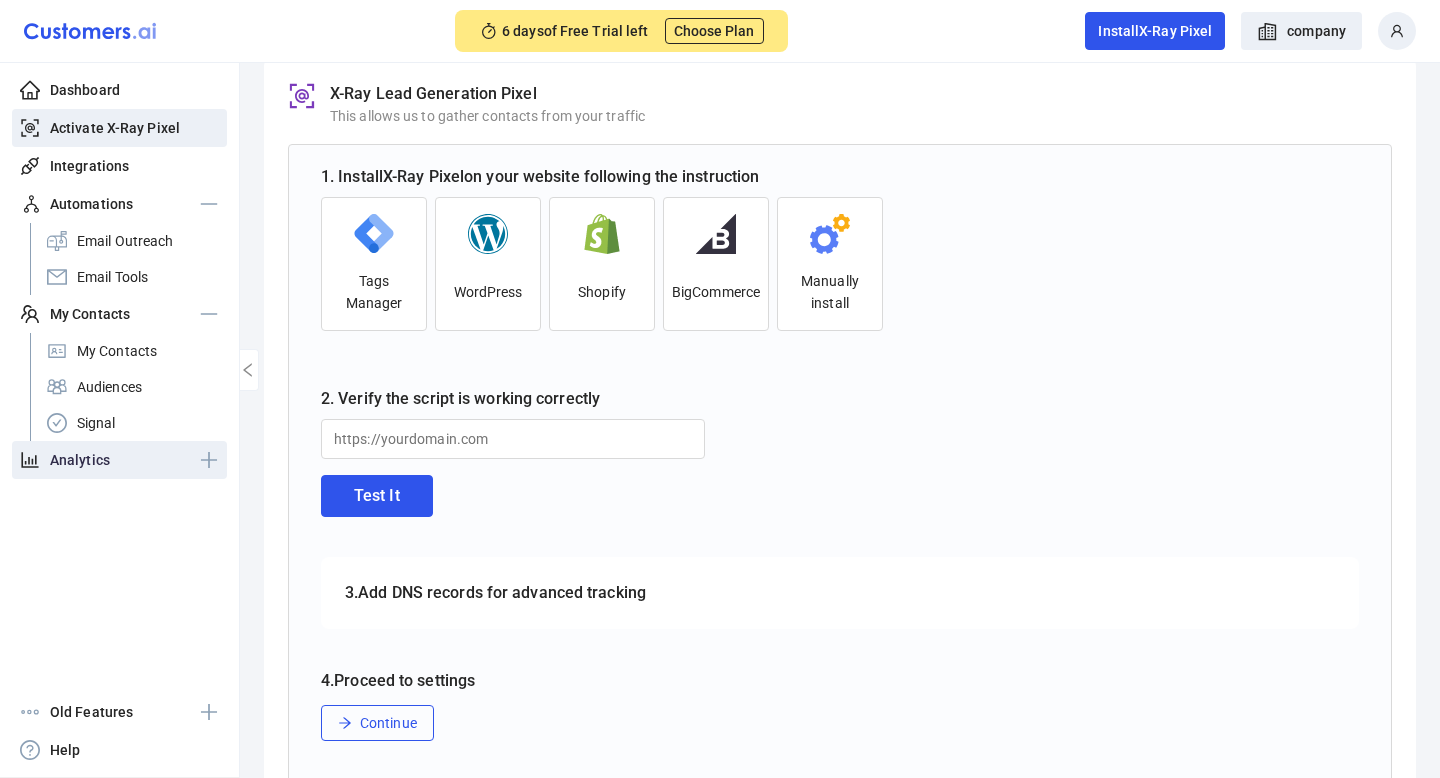 click on "Analytics" at bounding box center [80, 460] 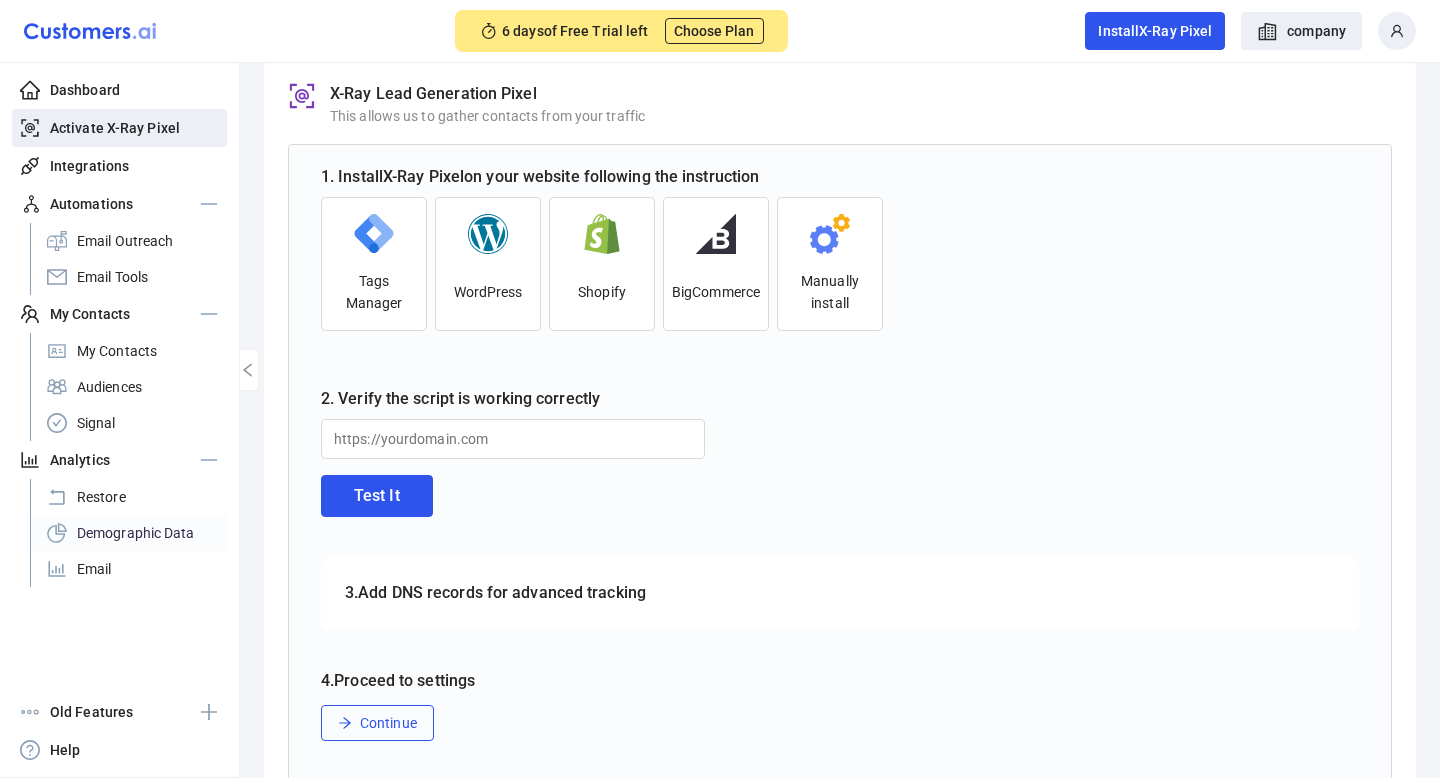 click on "Demographic Data" at bounding box center (128, 533) 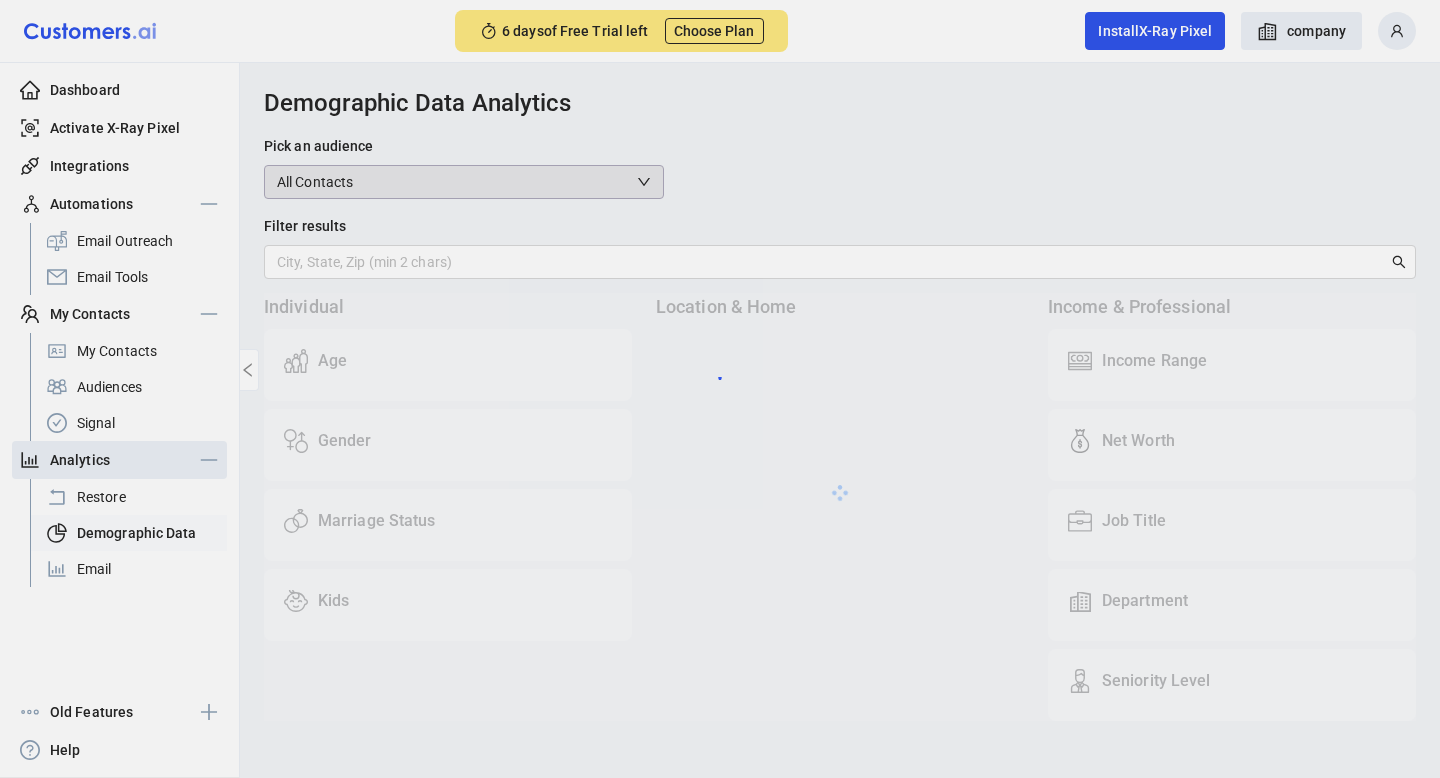 click at bounding box center (720, 389) 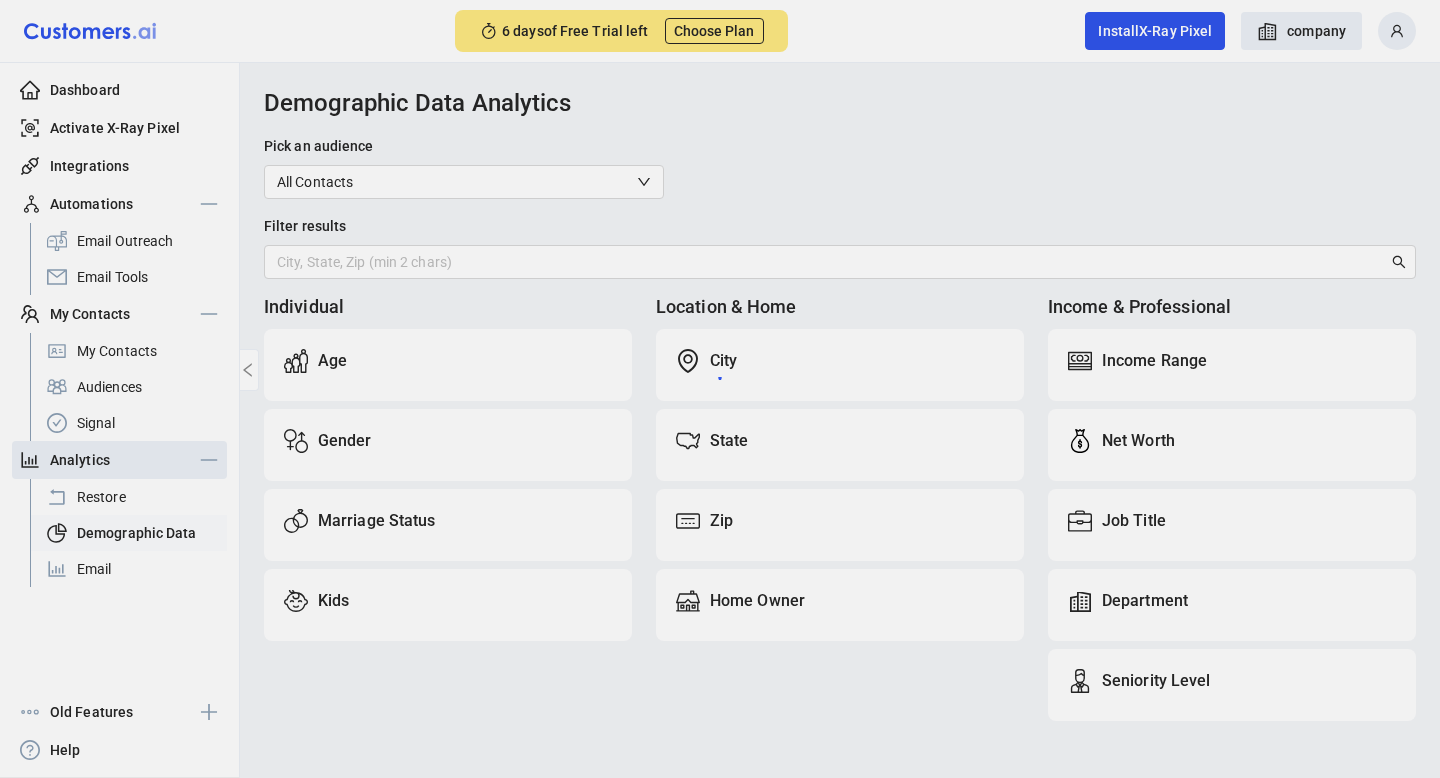 click at bounding box center [720, 389] 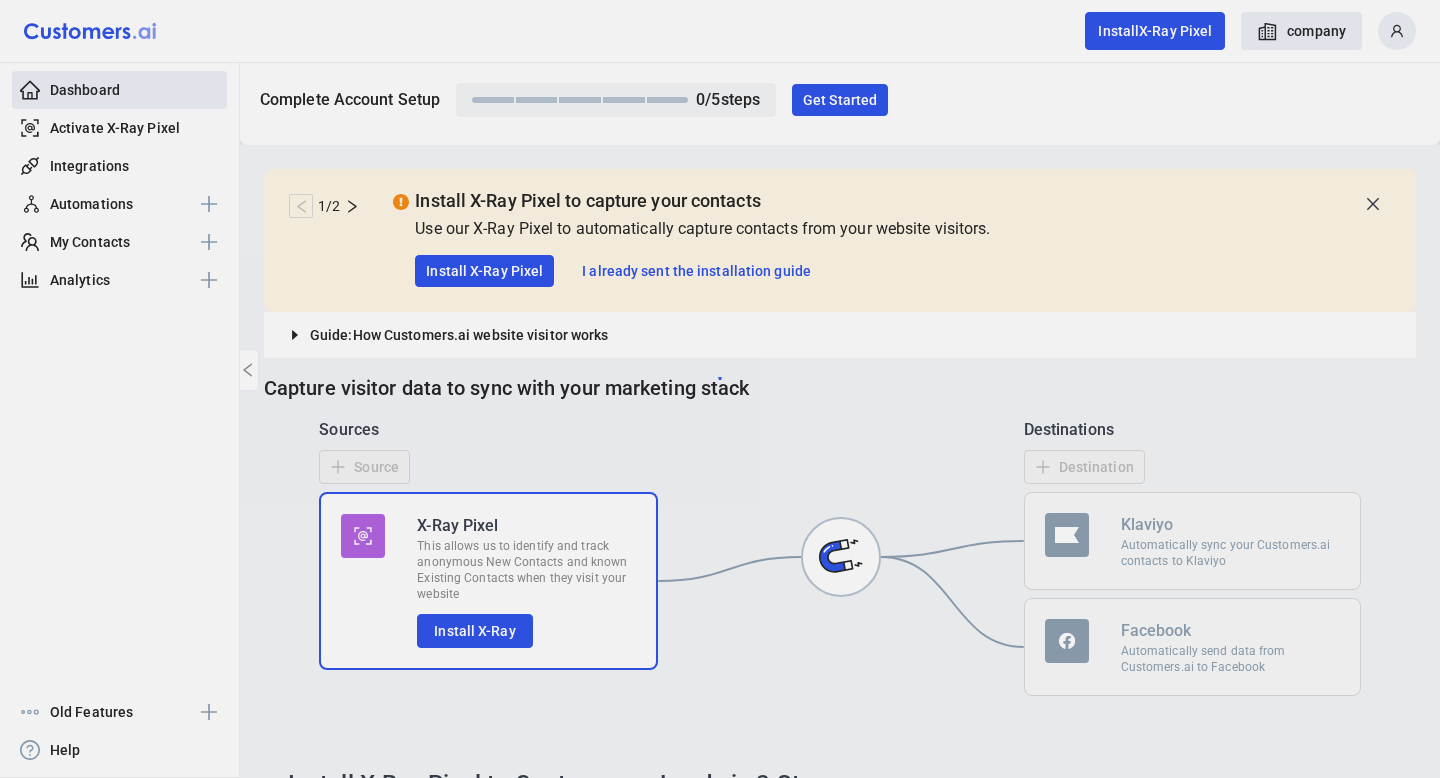 scroll, scrollTop: 0, scrollLeft: 0, axis: both 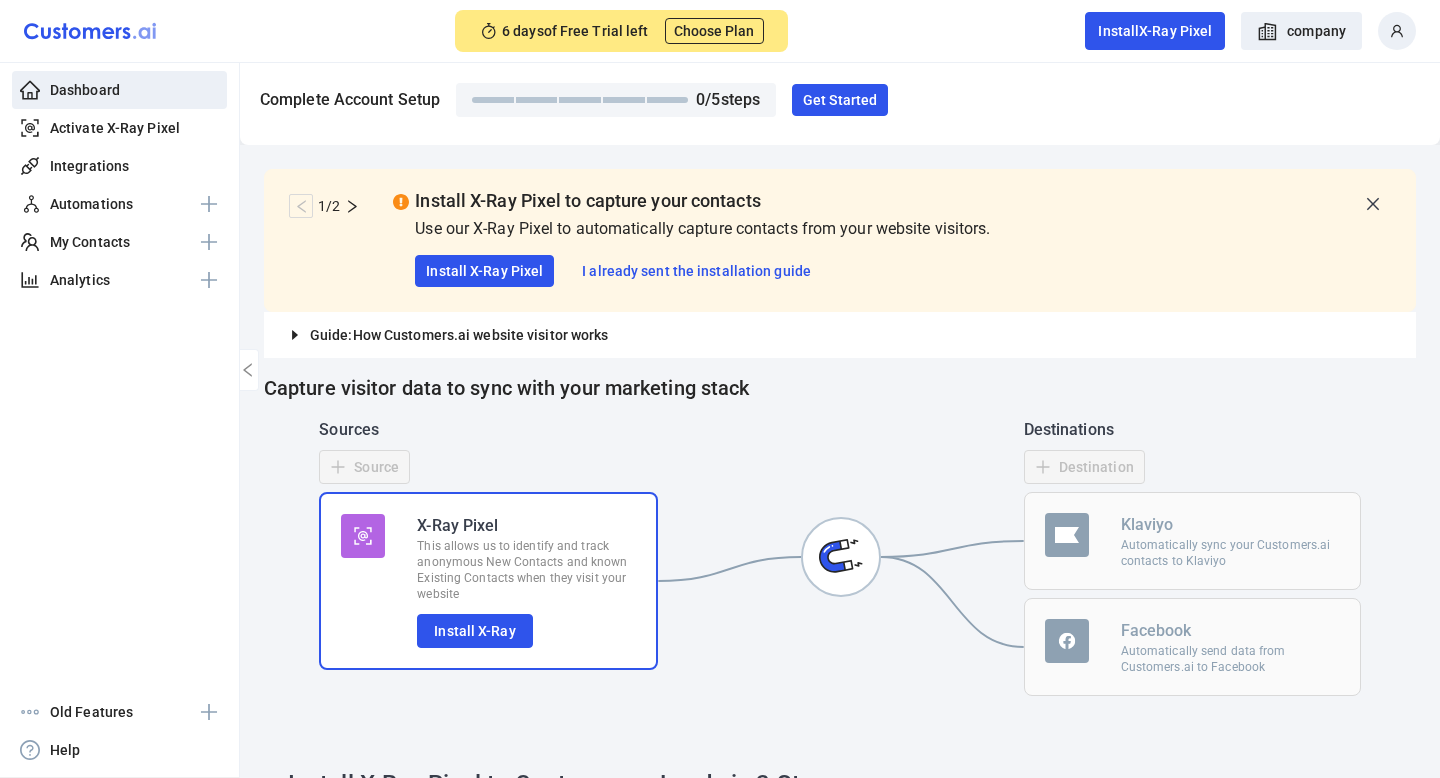 click on "1 /  2 Install X-Ray Pixel to capture your contacts Use our X-Ray Pixel to automatically capture contacts from your website visitors. Install X-Ray Pixel I already sent the installation guide" at bounding box center [840, 240] 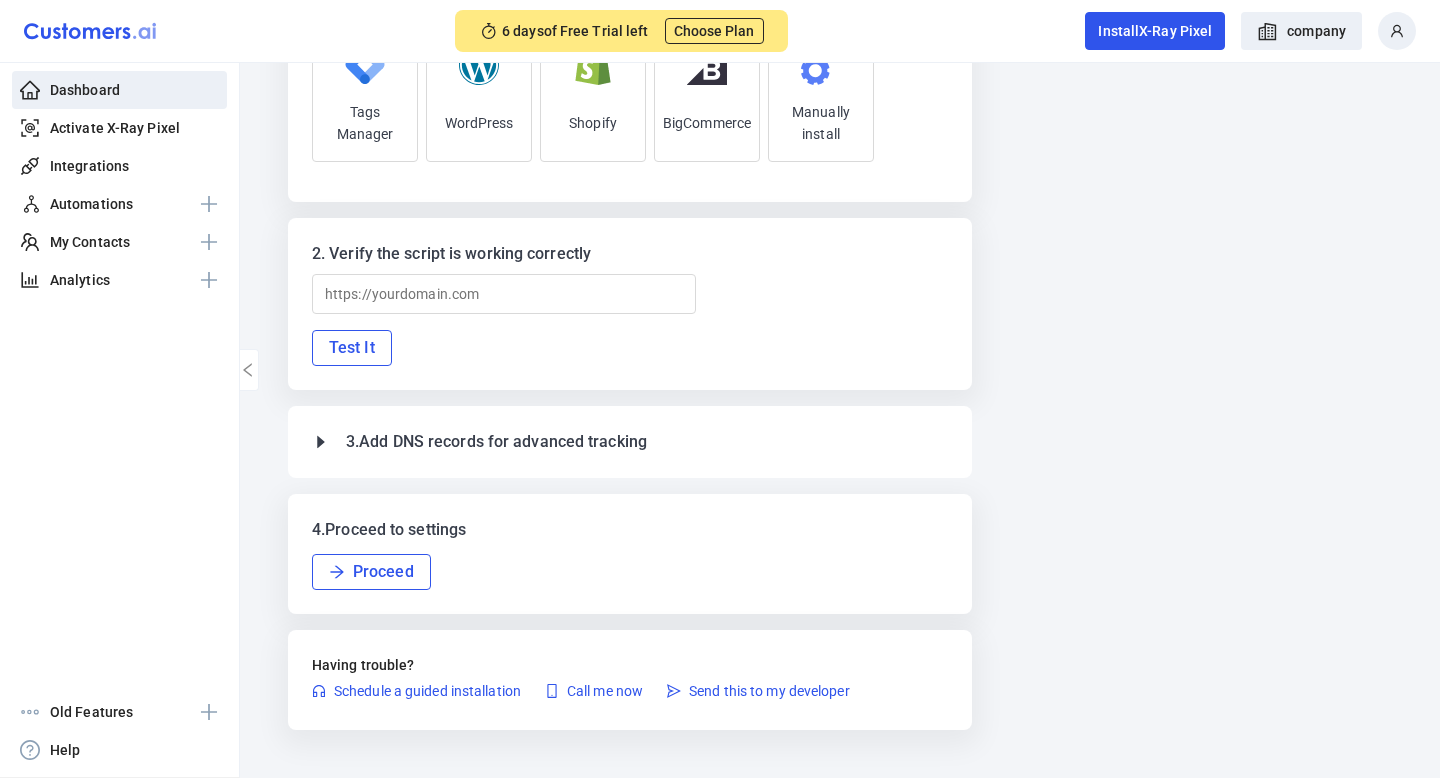 scroll, scrollTop: 0, scrollLeft: 0, axis: both 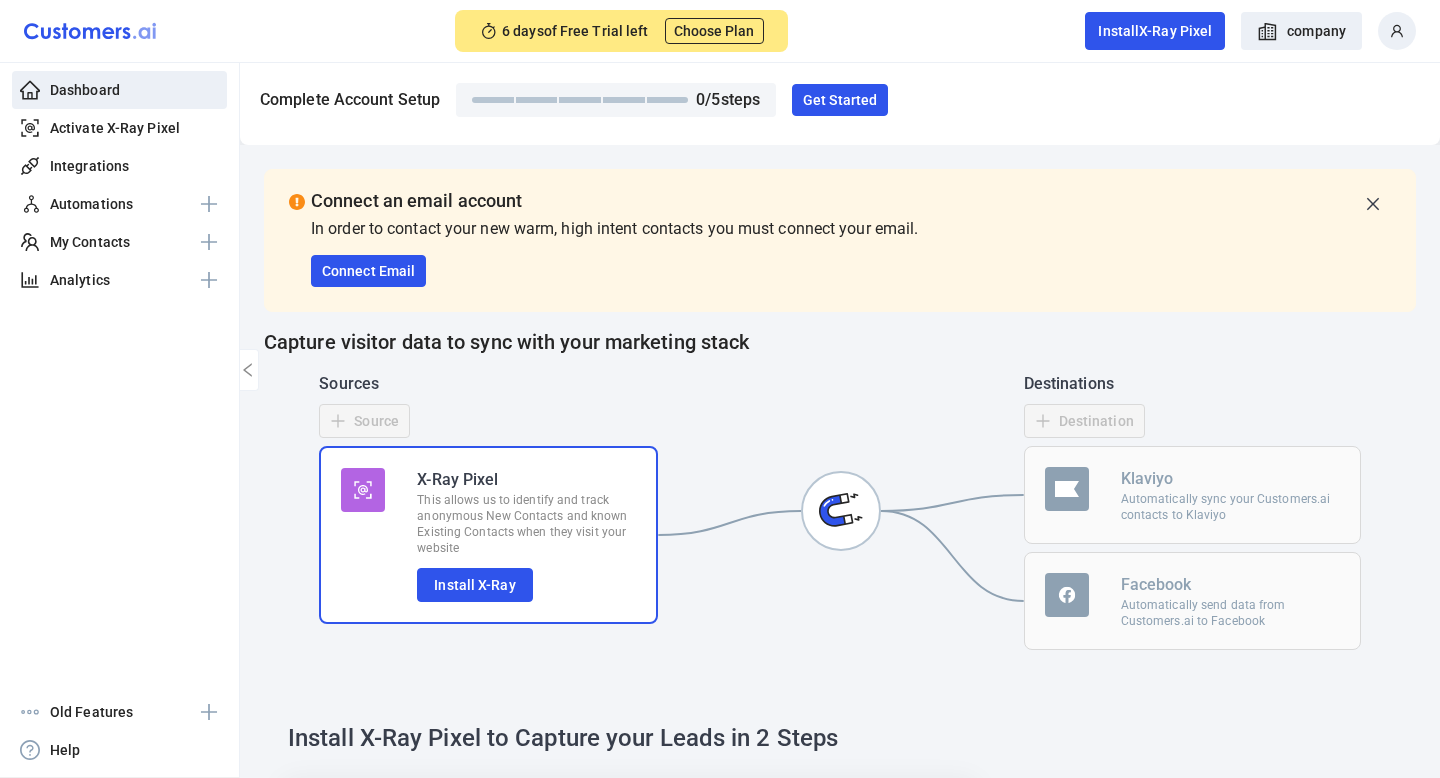 click on "Sources Source X-Ray Pixel This allows us to identify and track anonymous New Contacts and known Existing Contacts when they visit your website Install X-Ray" at bounding box center [488, 511] 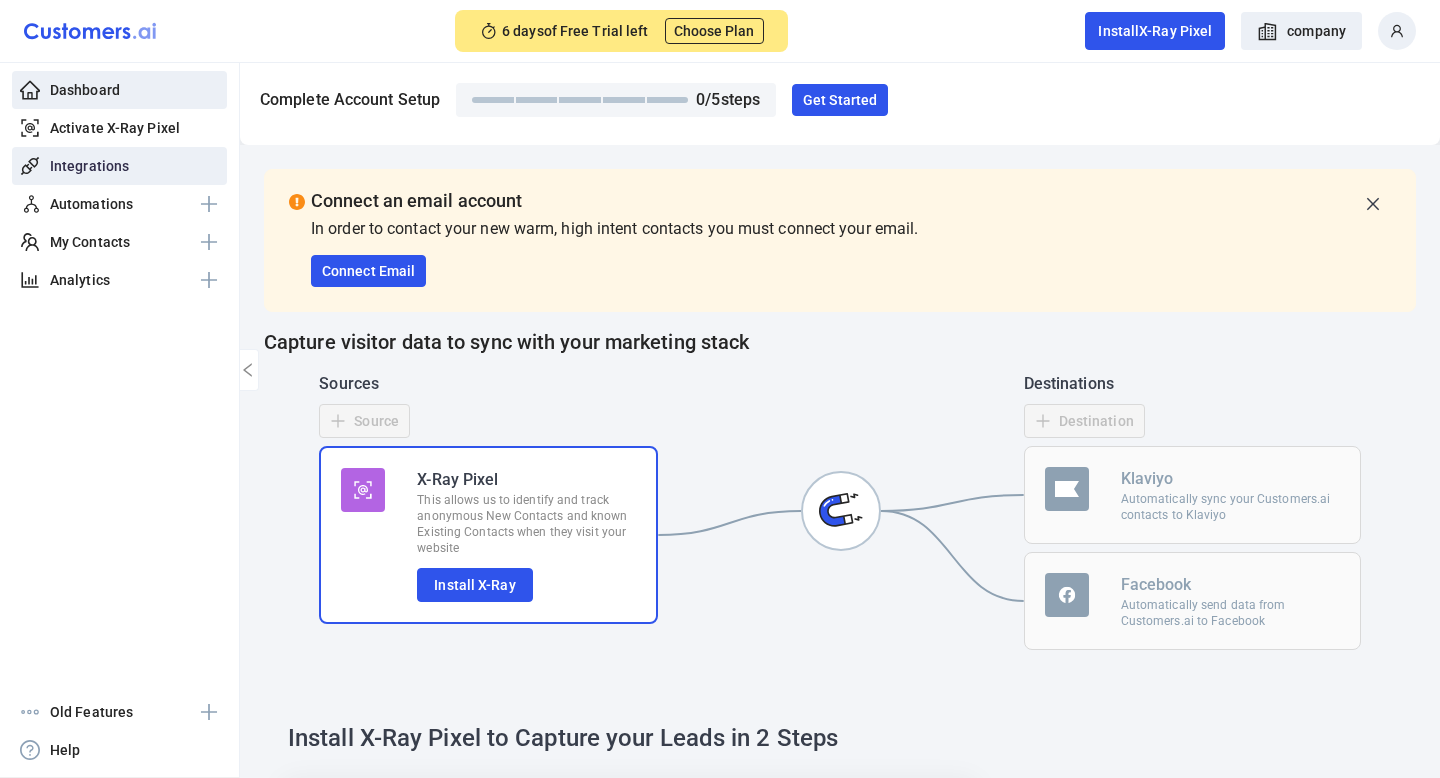 click on "Integrations" at bounding box center [89, 166] 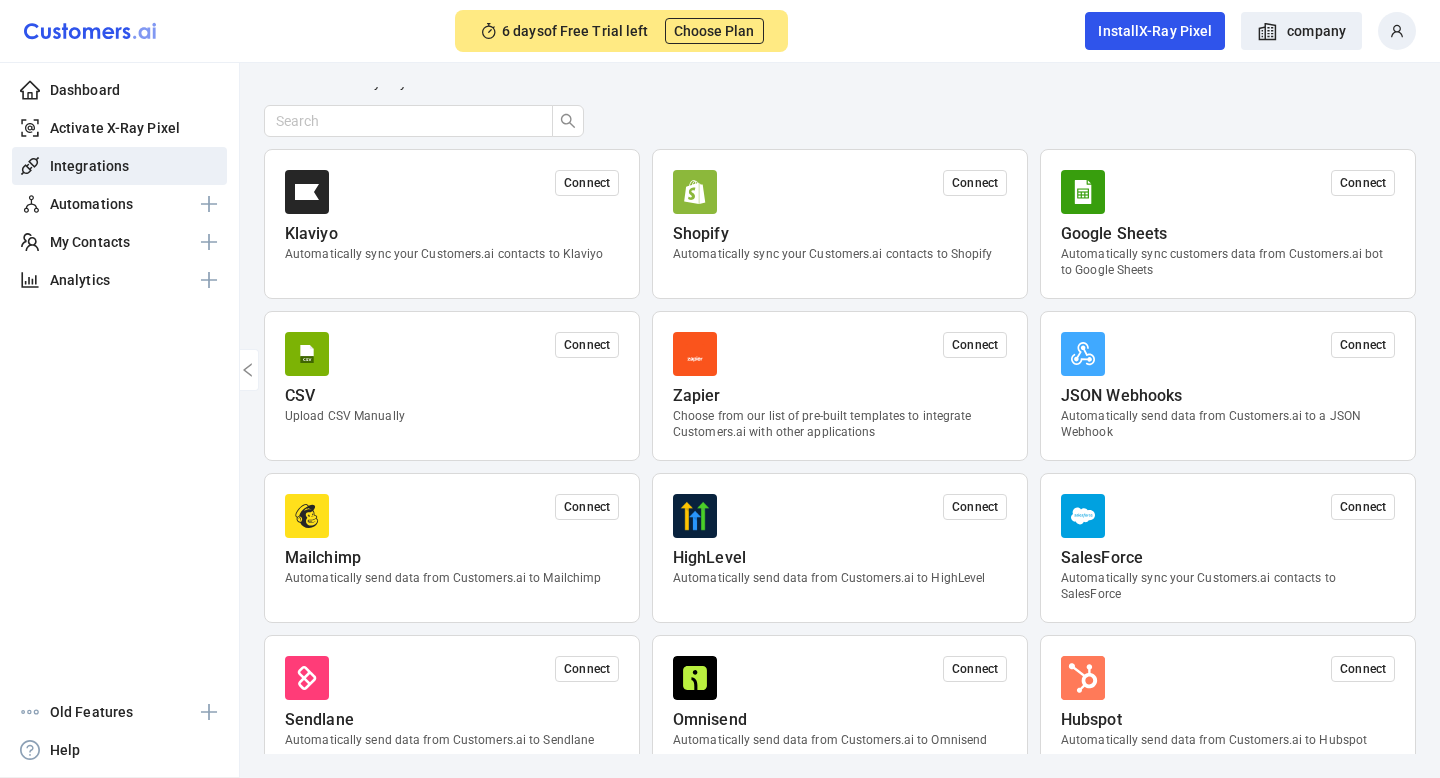 scroll, scrollTop: 0, scrollLeft: 0, axis: both 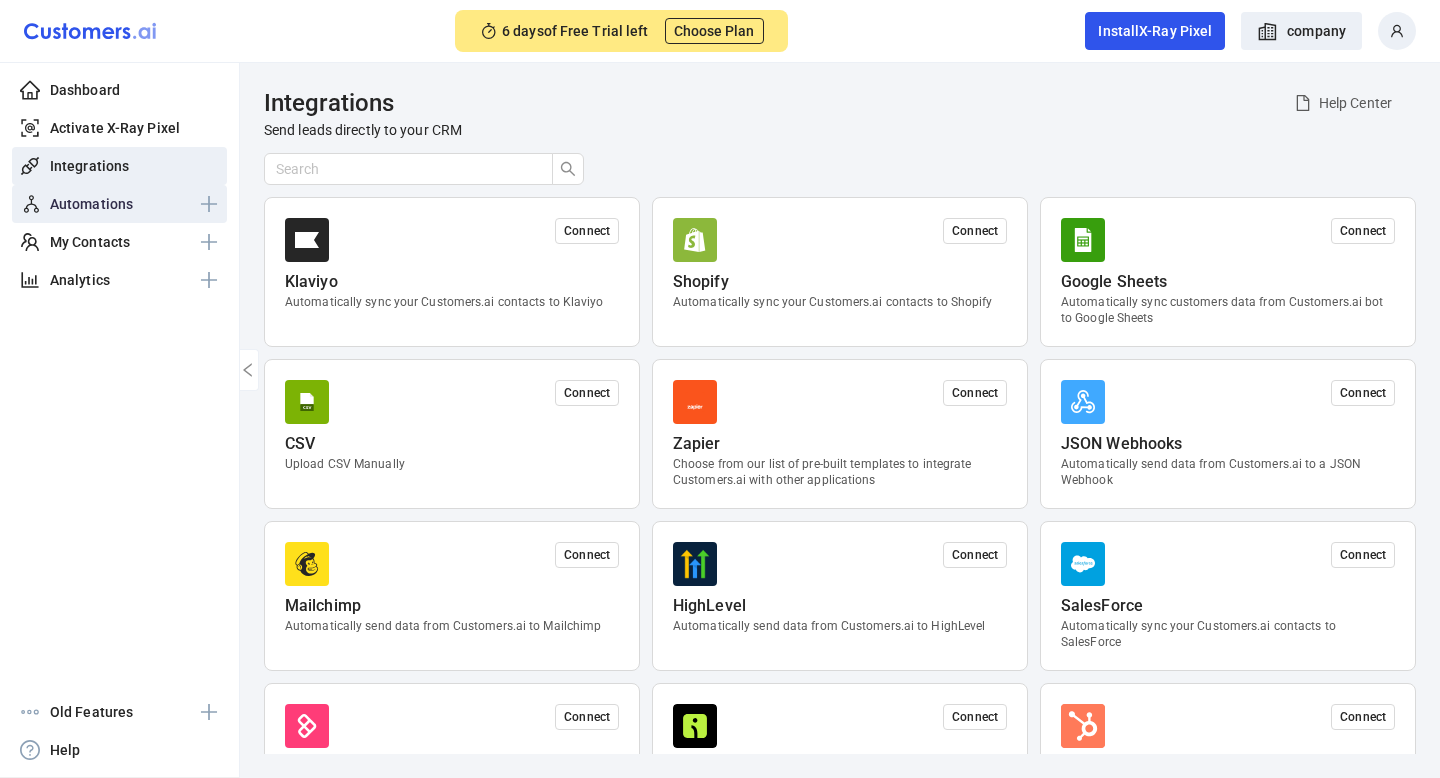 click on "Automations" at bounding box center [91, 204] 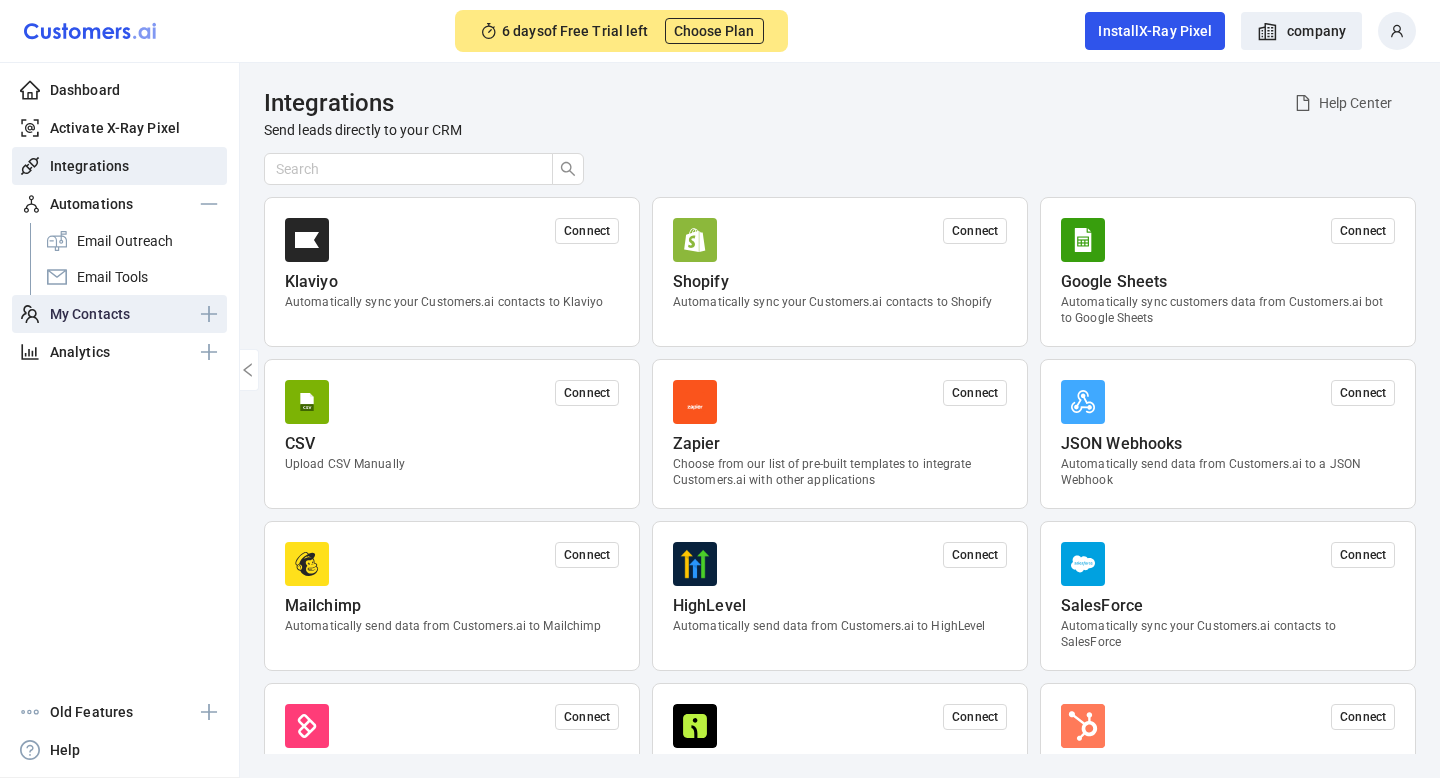 click on "My Contacts" at bounding box center (90, 314) 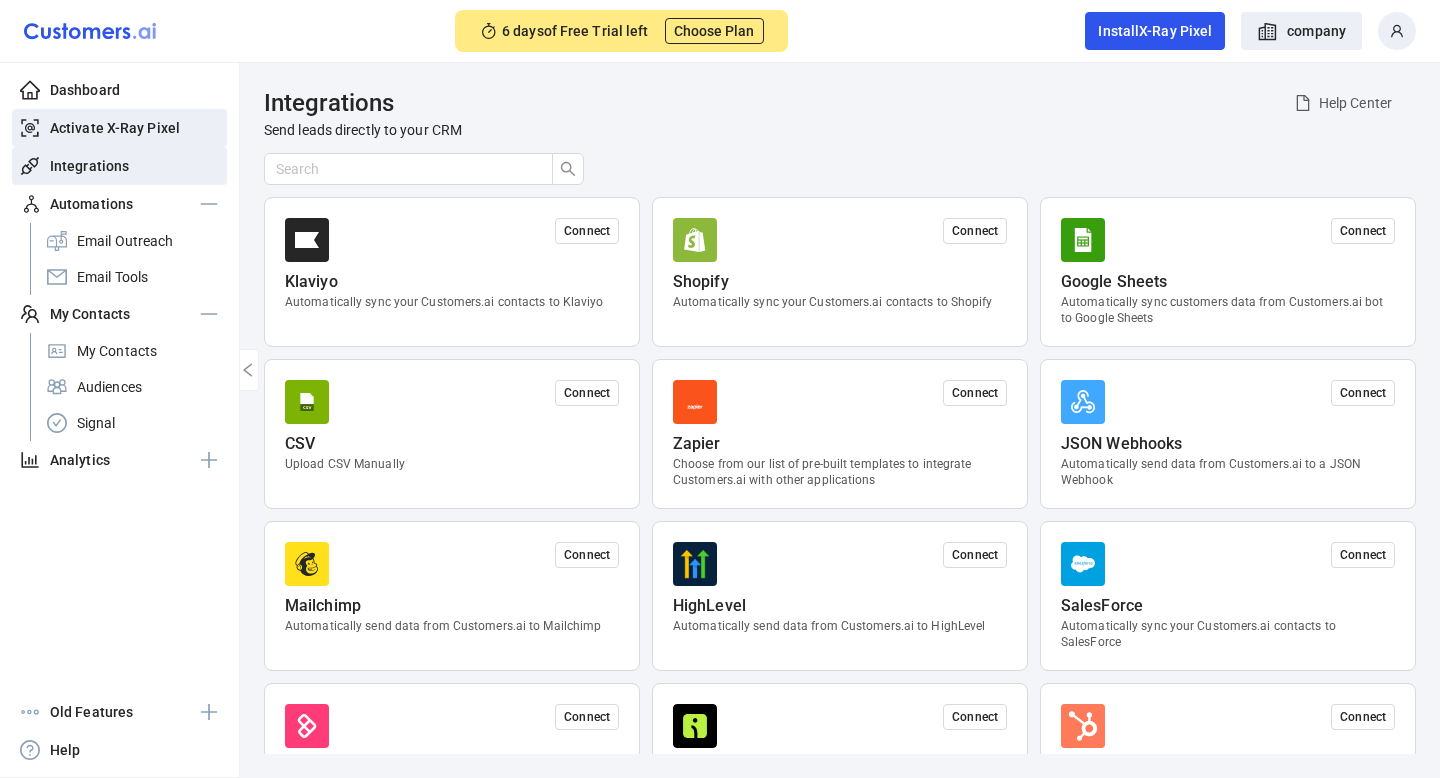 click on "Activate X-Ray Pixel" at bounding box center [119, 128] 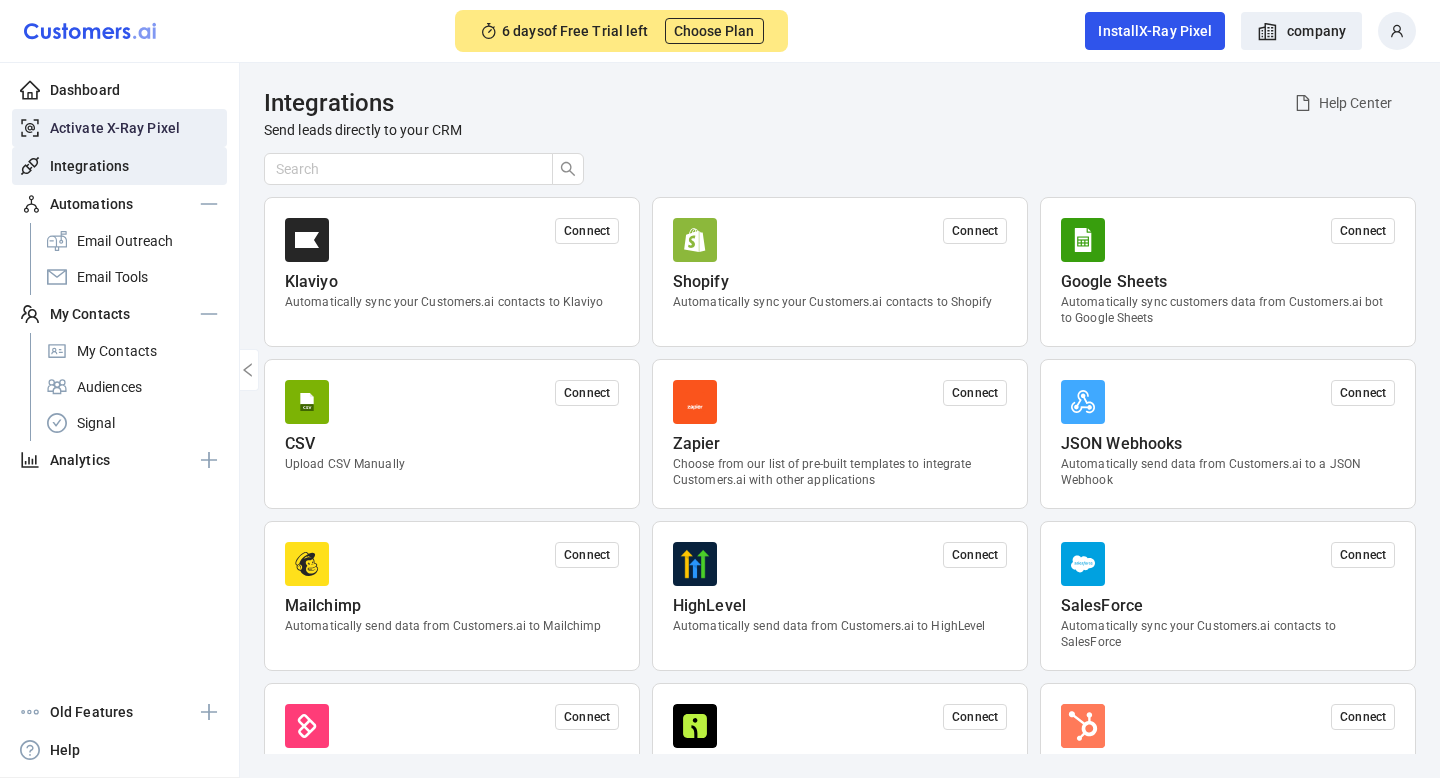 click on "Activate X-Ray Pixel" at bounding box center (115, 128) 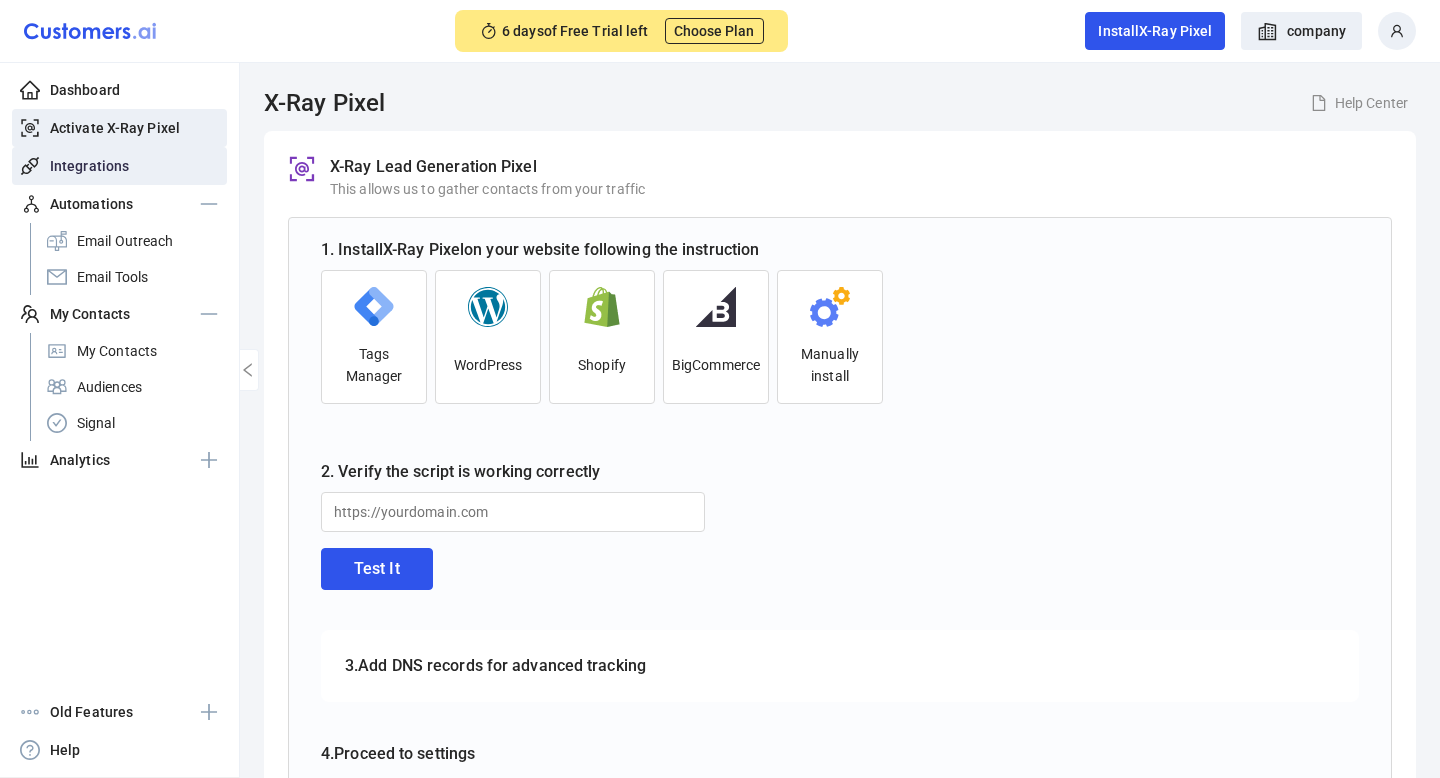click on "Integrations" at bounding box center (89, 166) 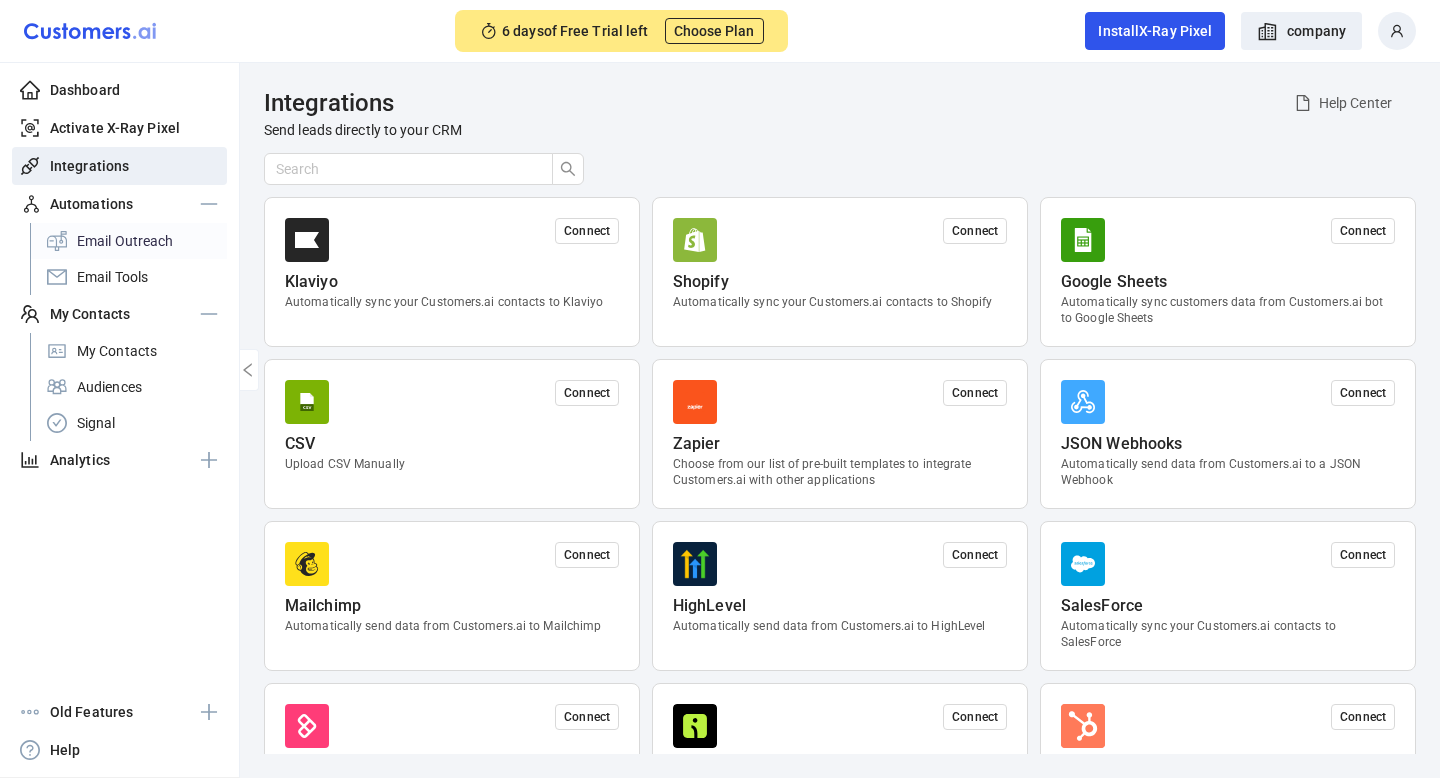click on "Email Outreach" at bounding box center (128, 241) 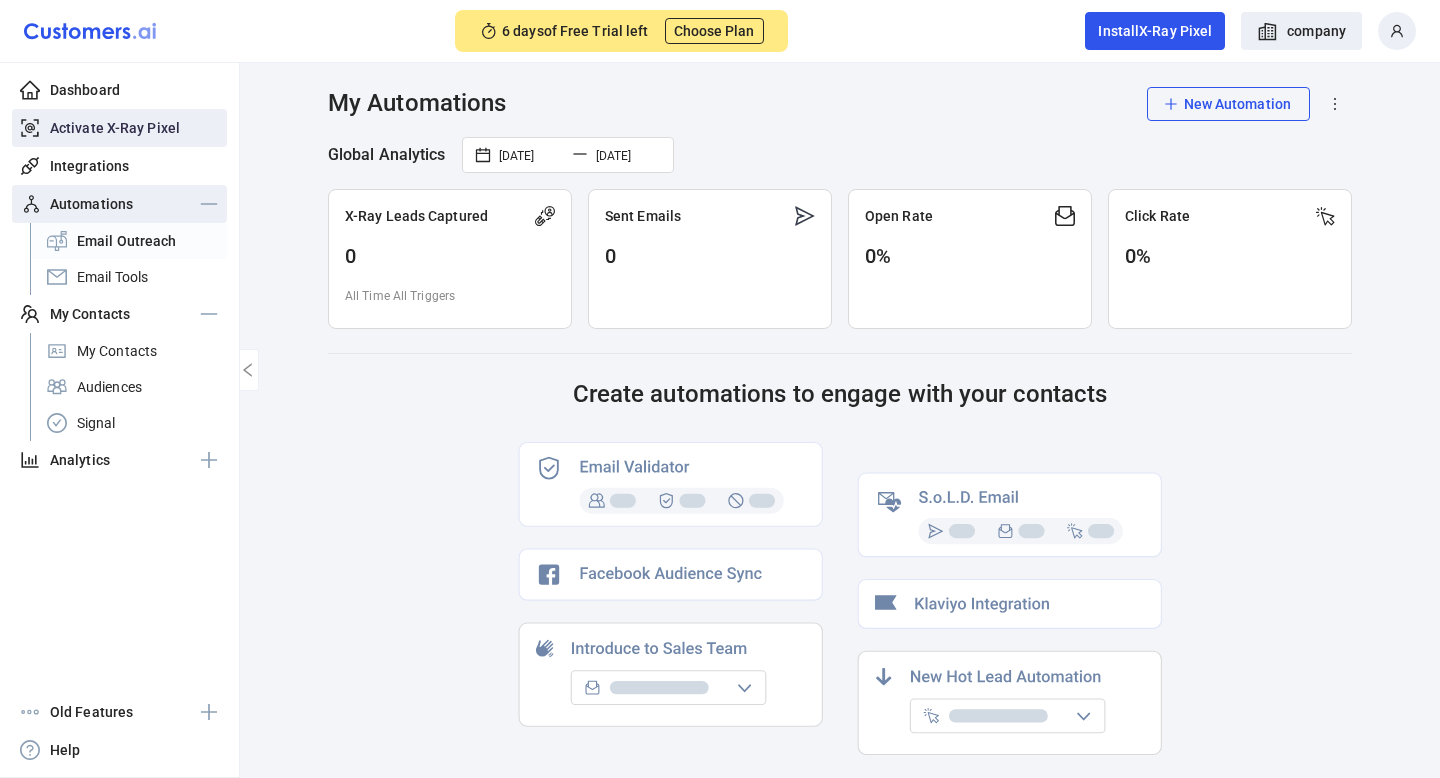 click on "Activate X-Ray Pixel" at bounding box center (115, 128) 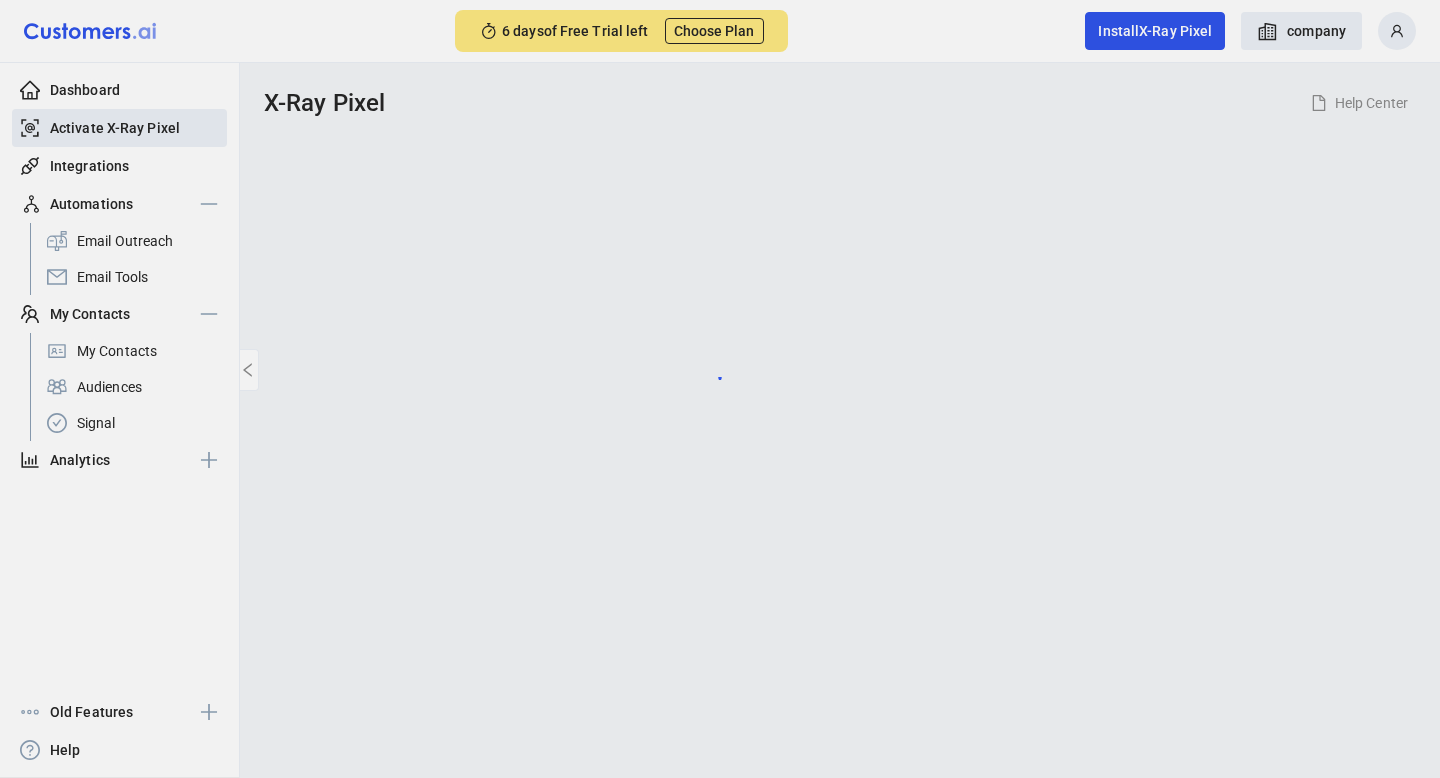 click at bounding box center [720, 389] 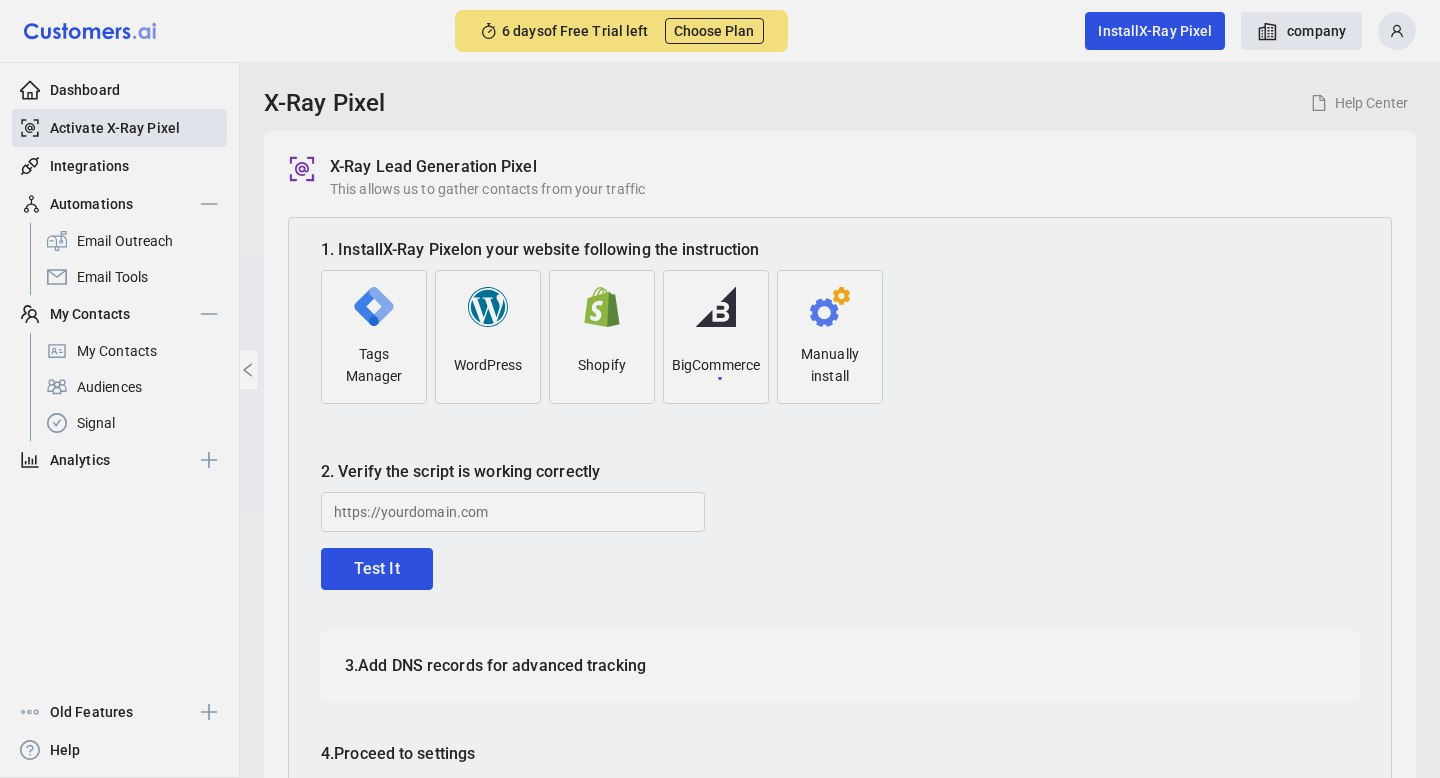 click on "Customers.ai 6 days  of Free Trial left Choose Plan Install  X-Ray Pixel company Dashboard Activate X-Ray Pixel Integrations Automations Email Outreach Email Tools My Contacts My Contacts Audiences Signal Analytics Old Features Help X-Ray Pixel   Help Center X-Ray Lead Generation Pixel This allows us to gather contacts from your traffic Install X-Ray Lead Generation Pixel on your Website This allows us to gather contacts from your traffic 1. Install  X-Ray Pixel  on your website following the instruction Tags Manager  WordPress Shopify BigCommerce Manually install 2. Verify the script is working correctly Test It 3.  Add DNS records for advanced tracking 4.  Proceed to settings Continue Having trouble? Schedule a guided installation Call me now Send this to my developer How does the  X-Ray Pixel  work?" at bounding box center (720, 389) 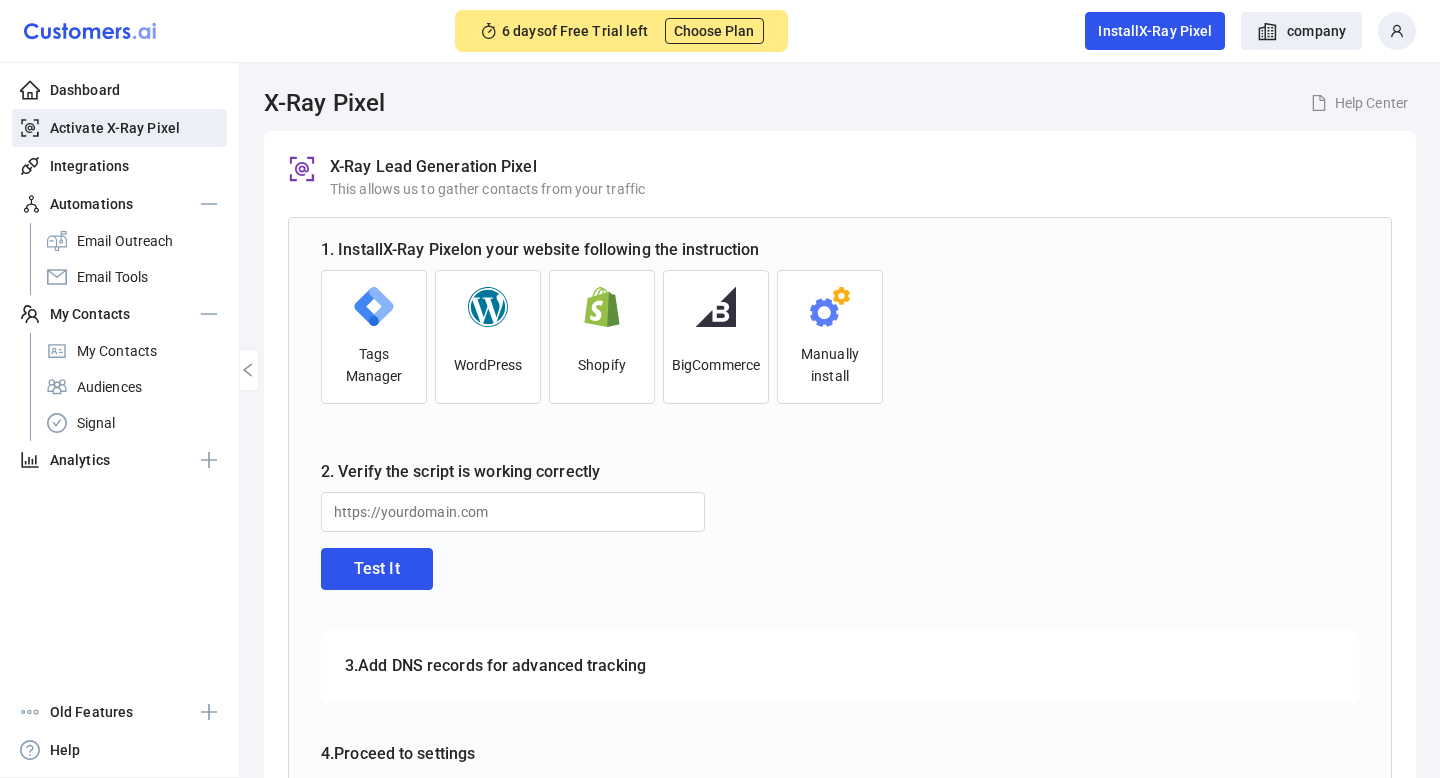 click on "Dashboard" at bounding box center (85, 90) 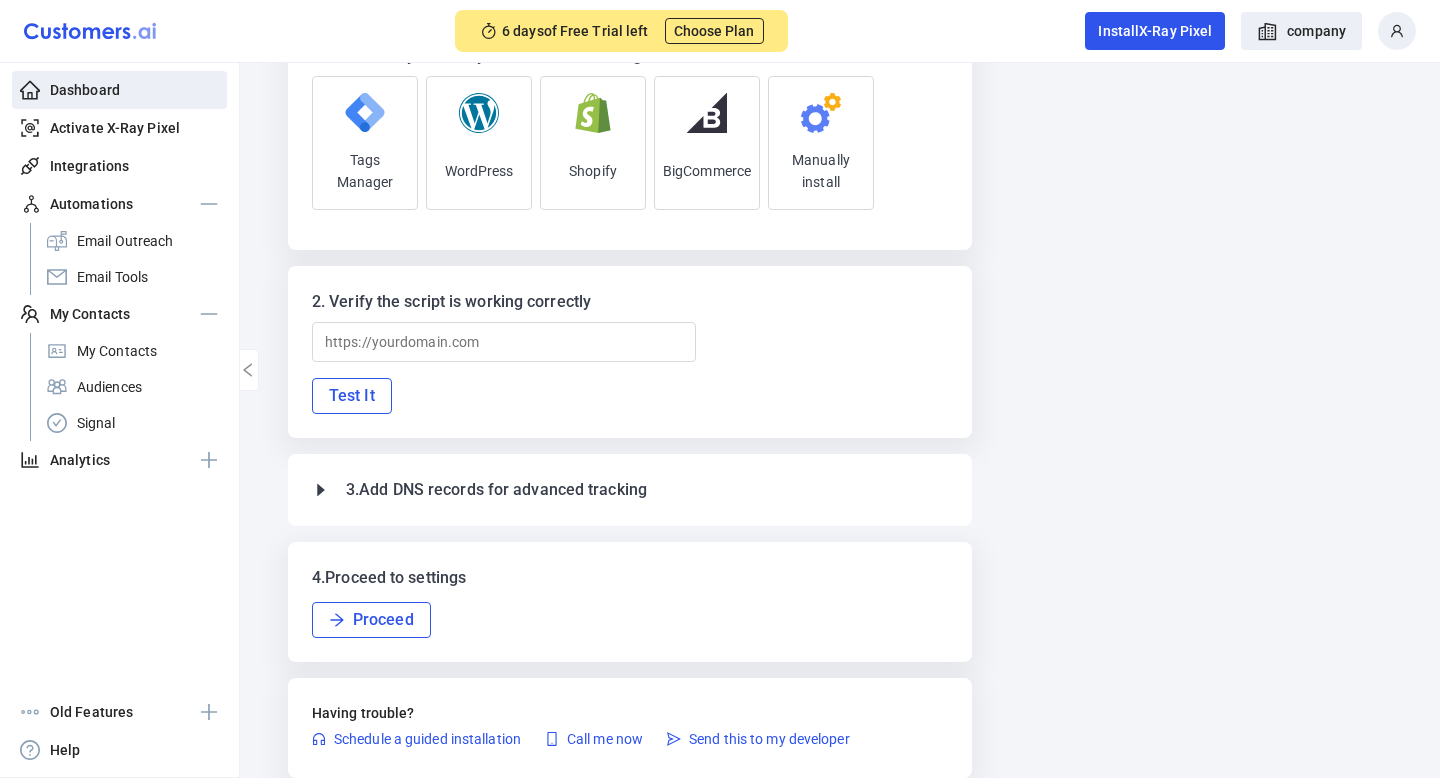 scroll, scrollTop: 0, scrollLeft: 0, axis: both 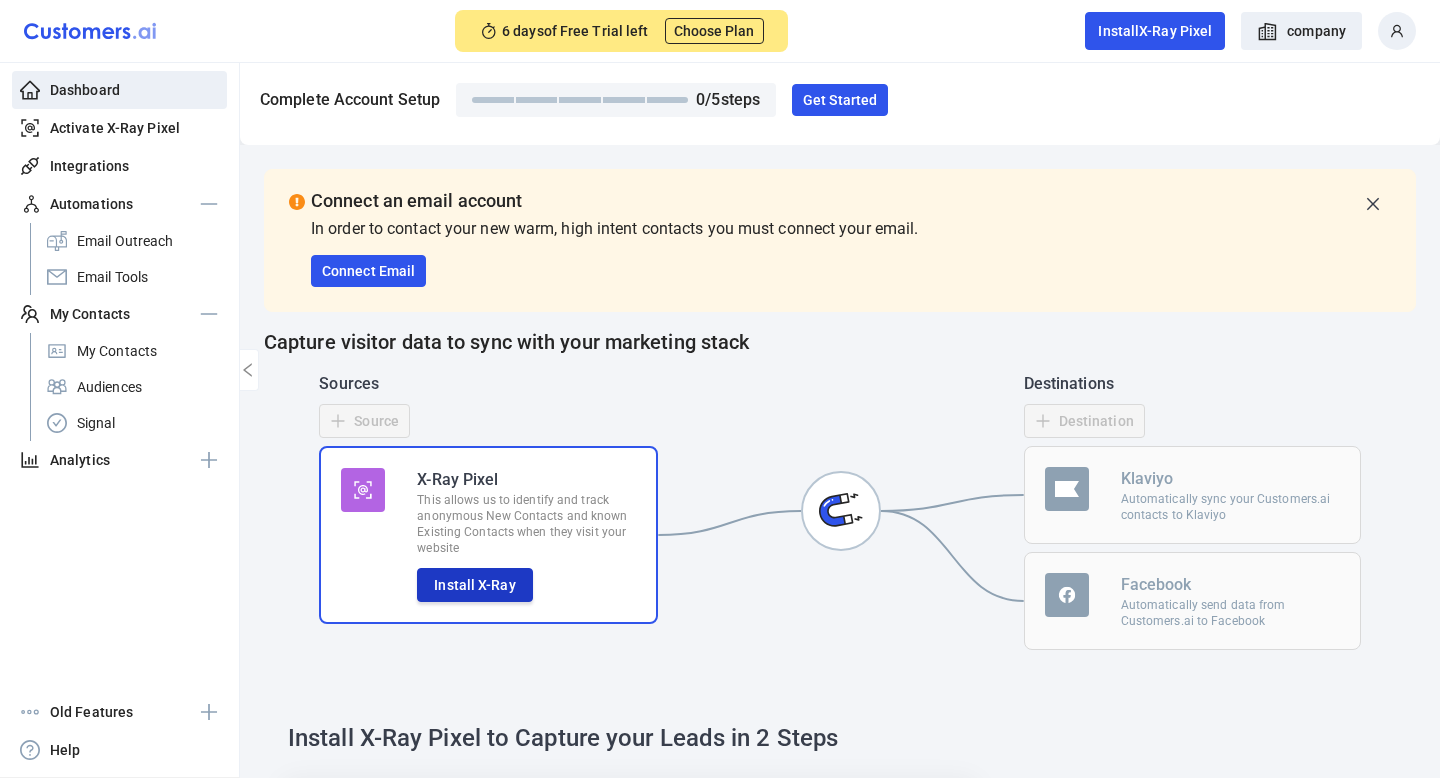 click on "Install X-Ray" at bounding box center (474, 585) 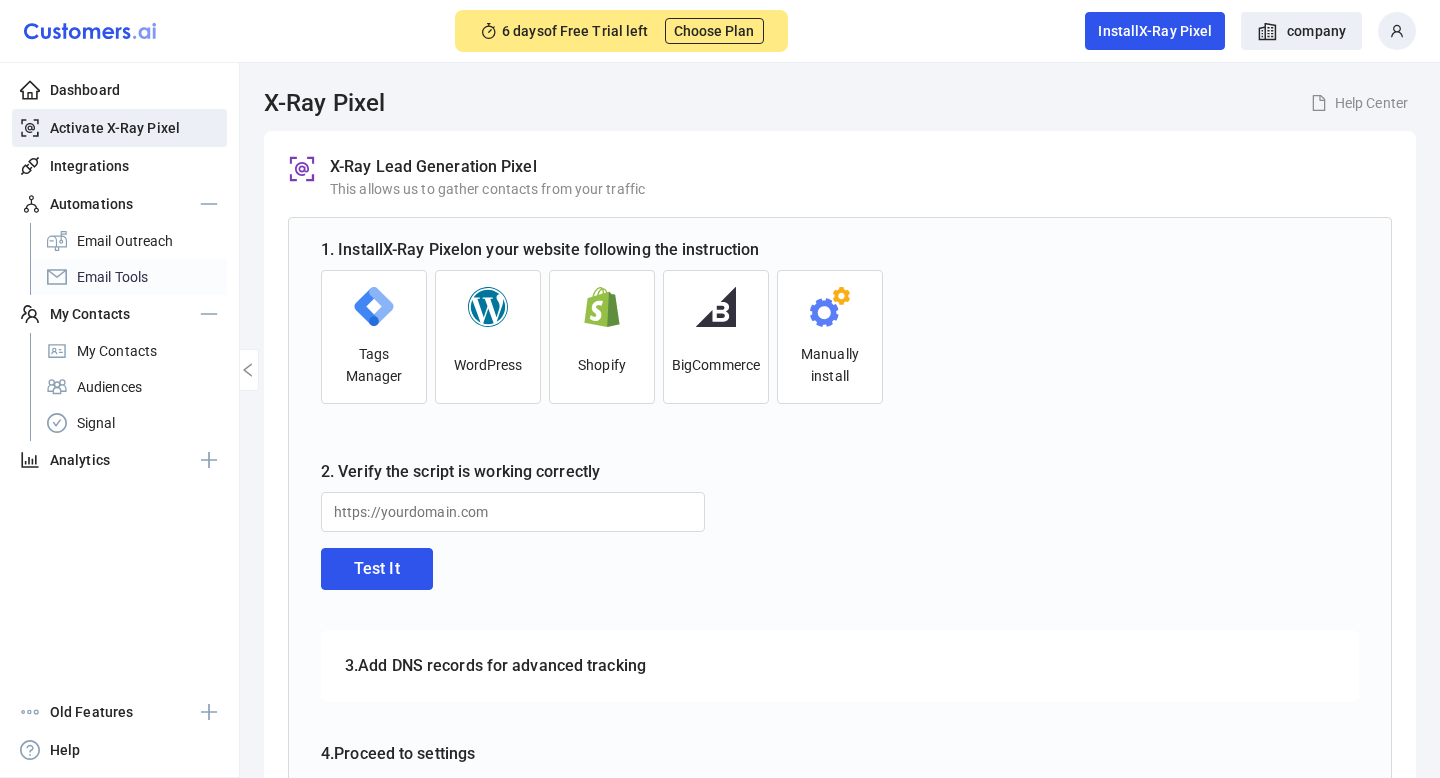 click on "Email Tools" at bounding box center [128, 277] 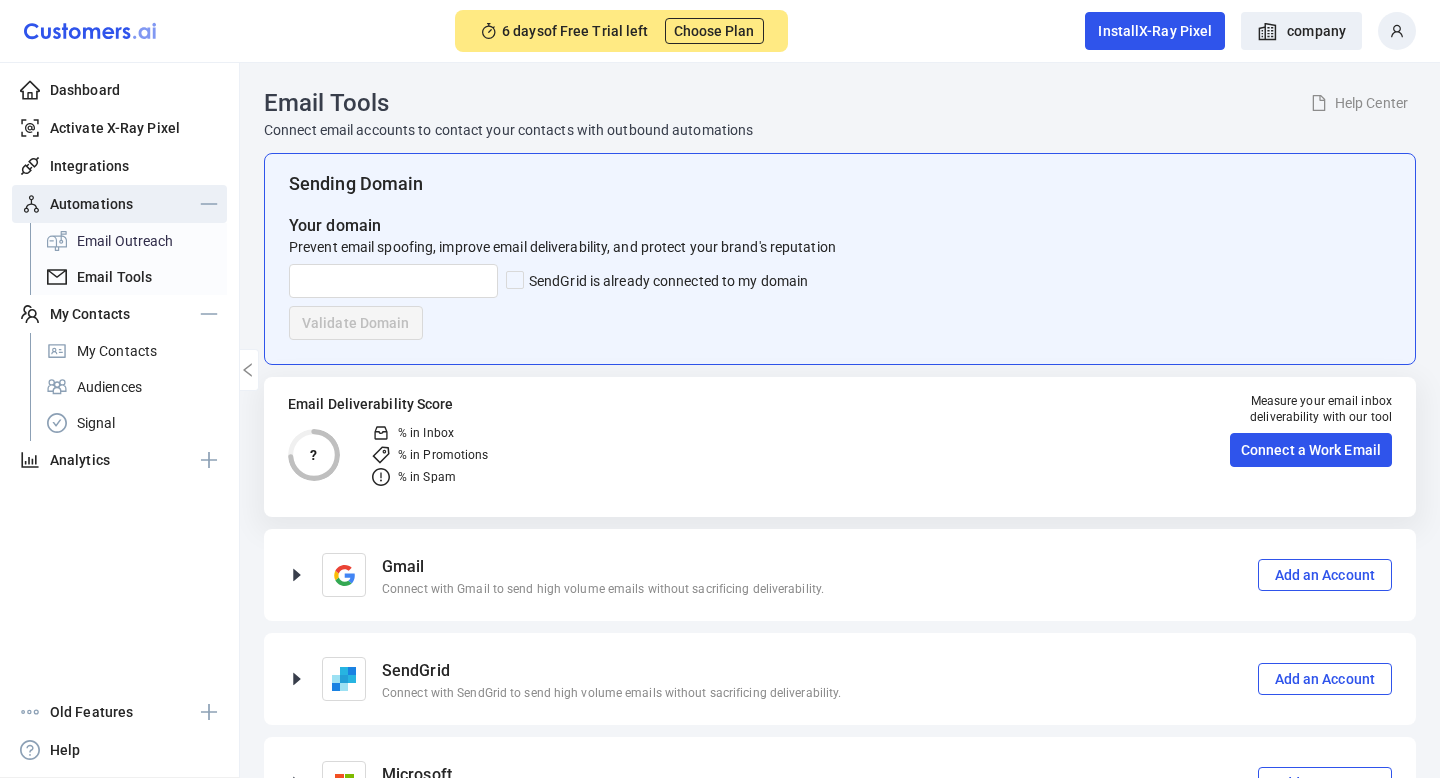 click on "Email Outreach" at bounding box center [128, 241] 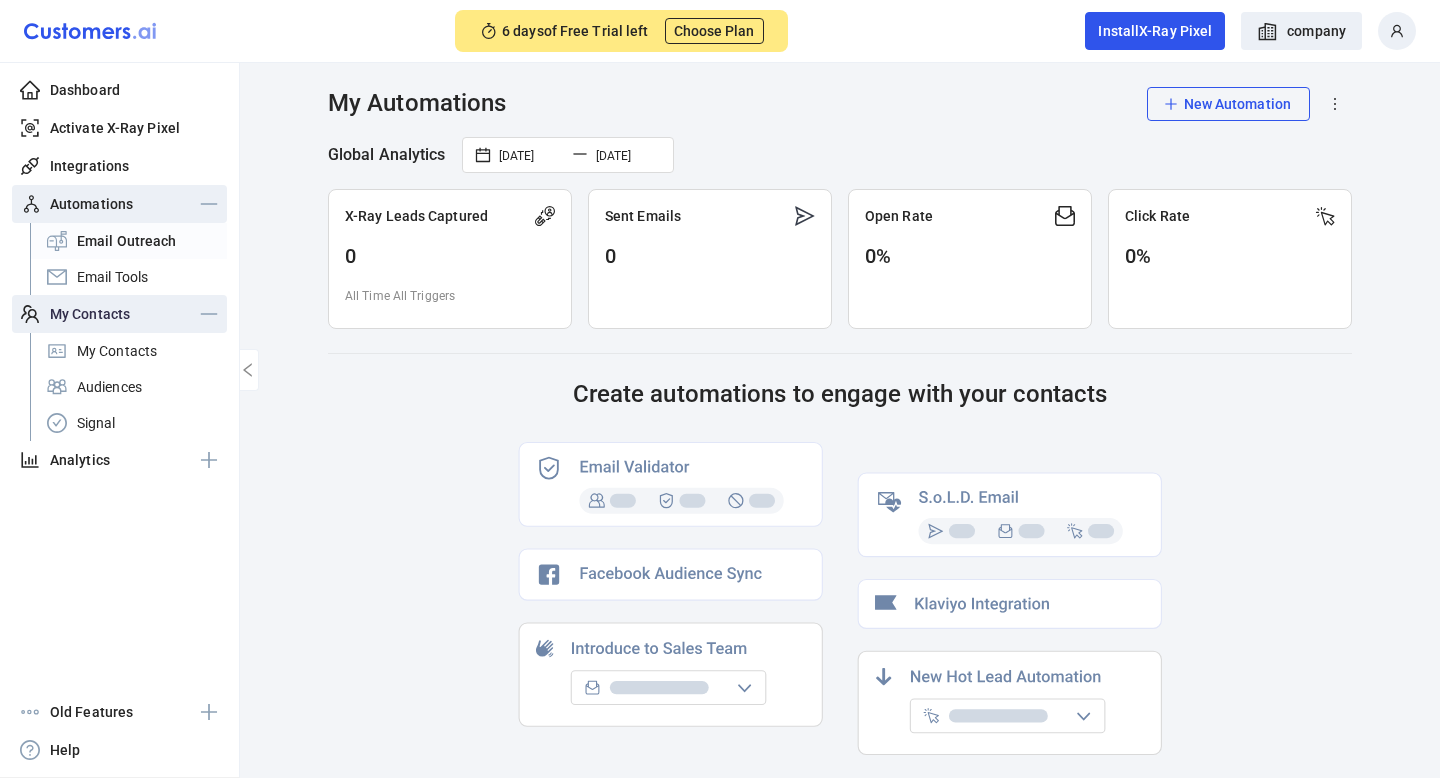 click on "My Contacts" at bounding box center (90, 314) 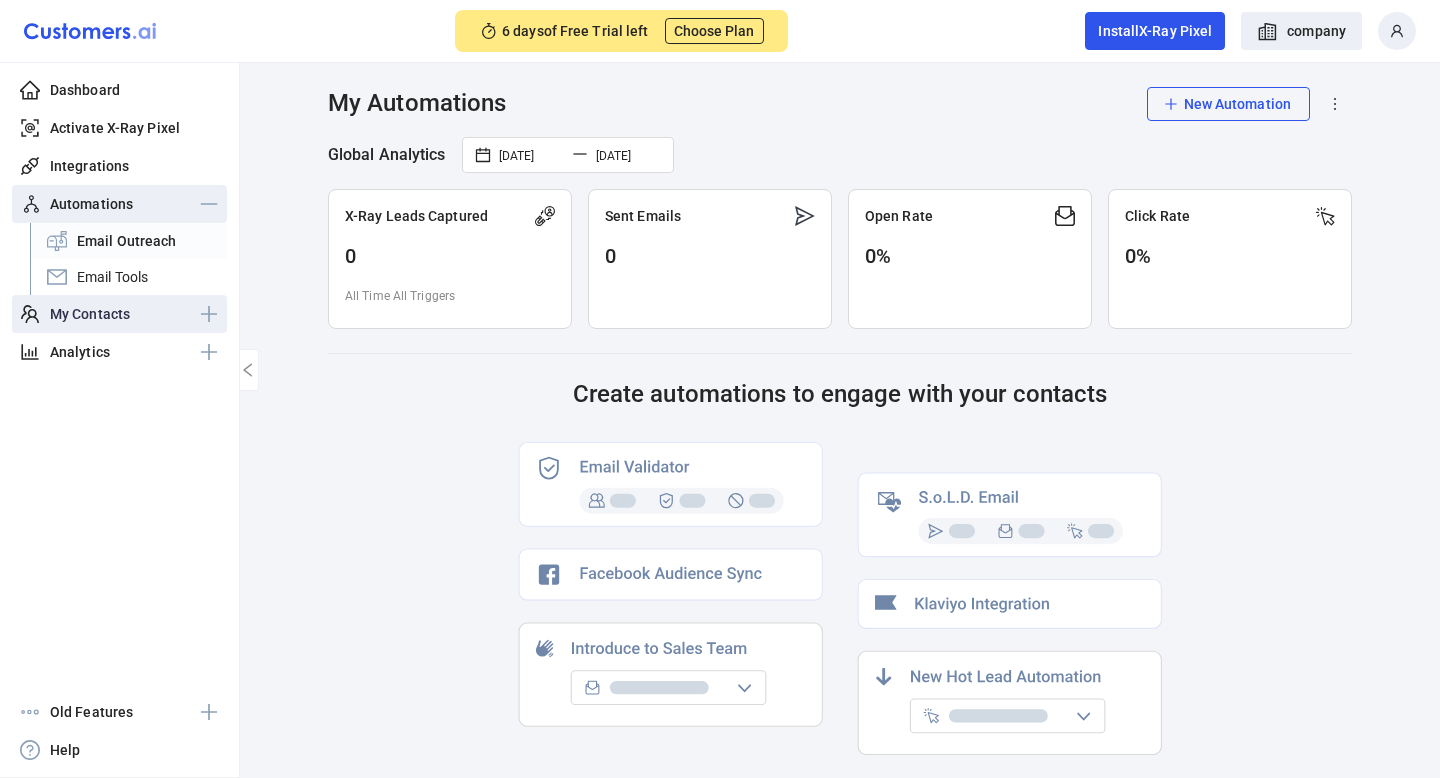 click on "My Contacts" at bounding box center [90, 314] 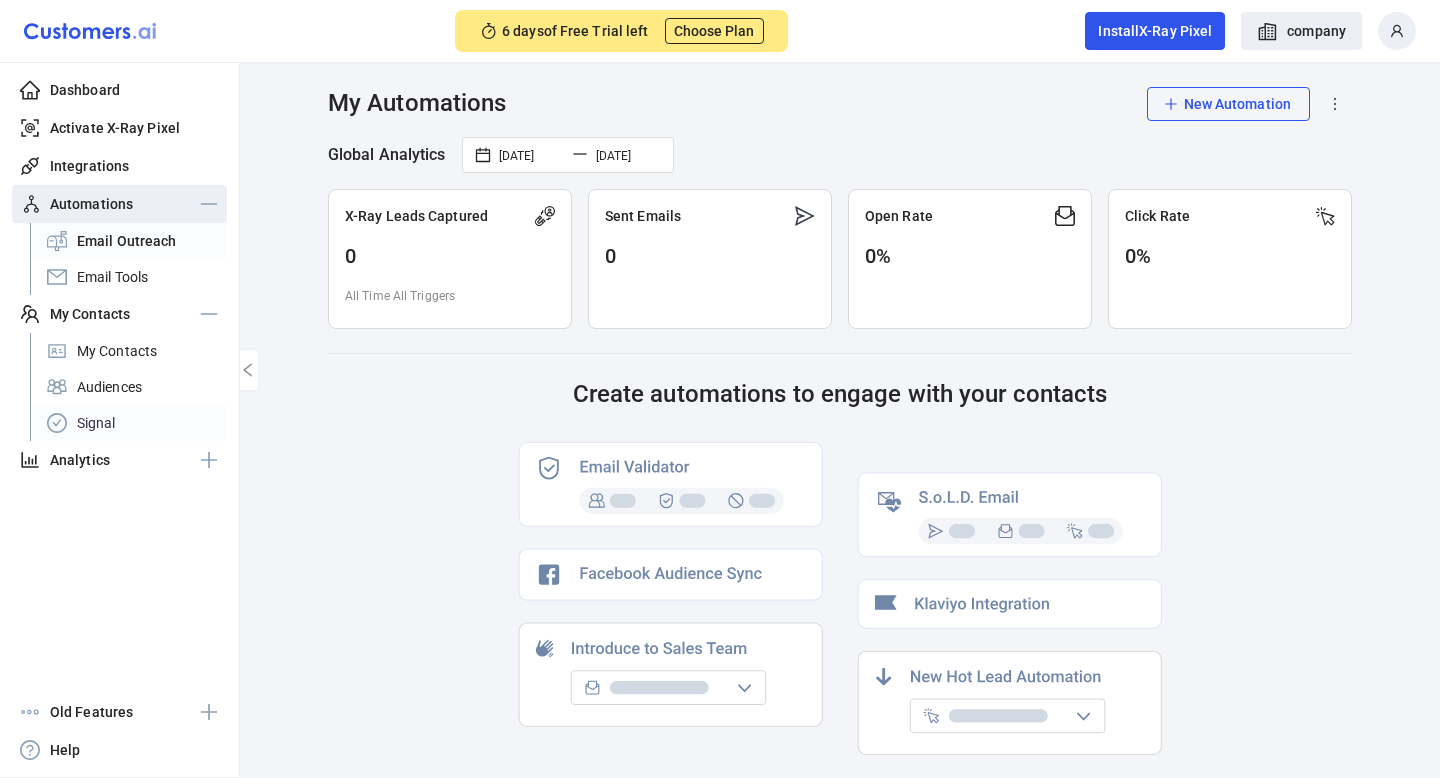 click on "Signal" at bounding box center (128, 423) 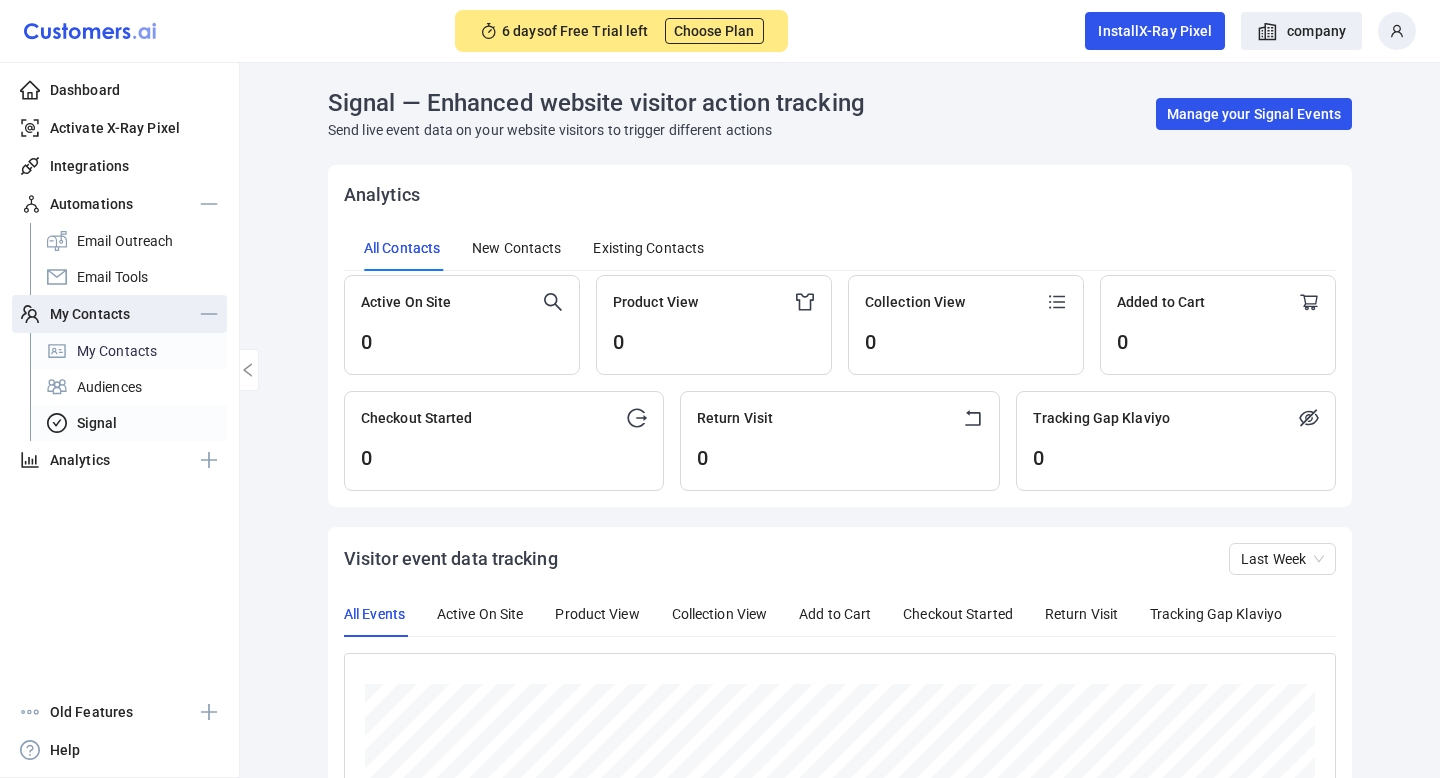 scroll, scrollTop: 999650, scrollLeft: 999010, axis: both 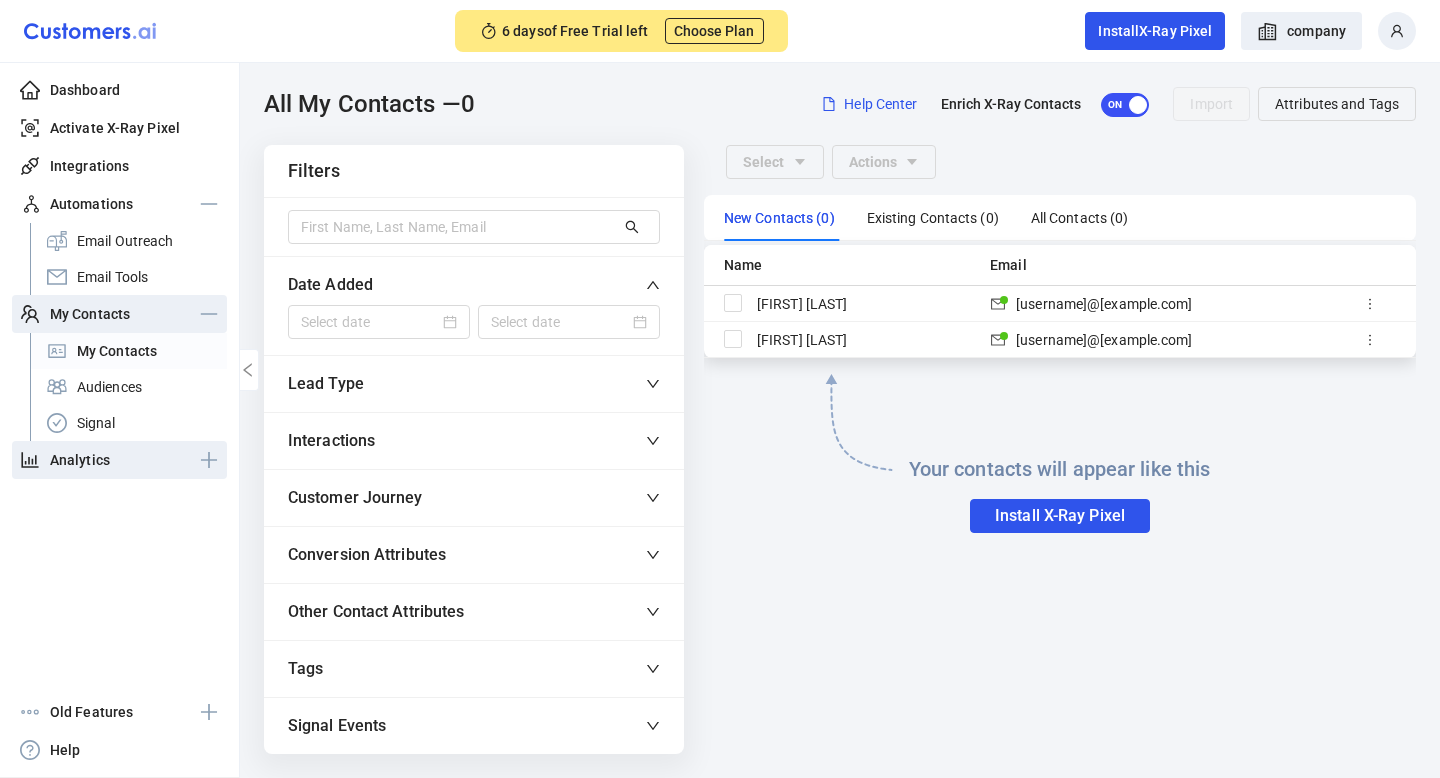 click on "Analytics" at bounding box center (119, 460) 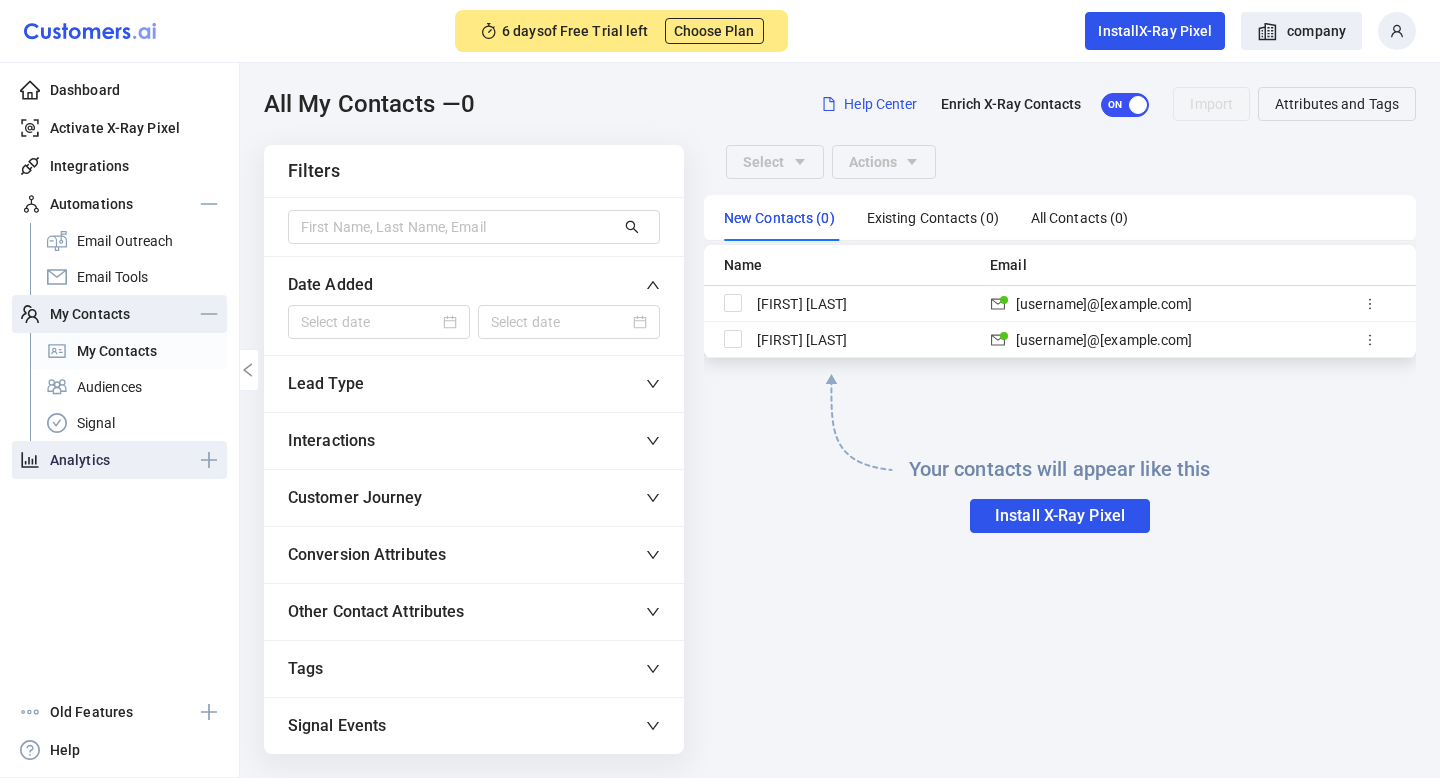 click on "Analytics" at bounding box center (80, 460) 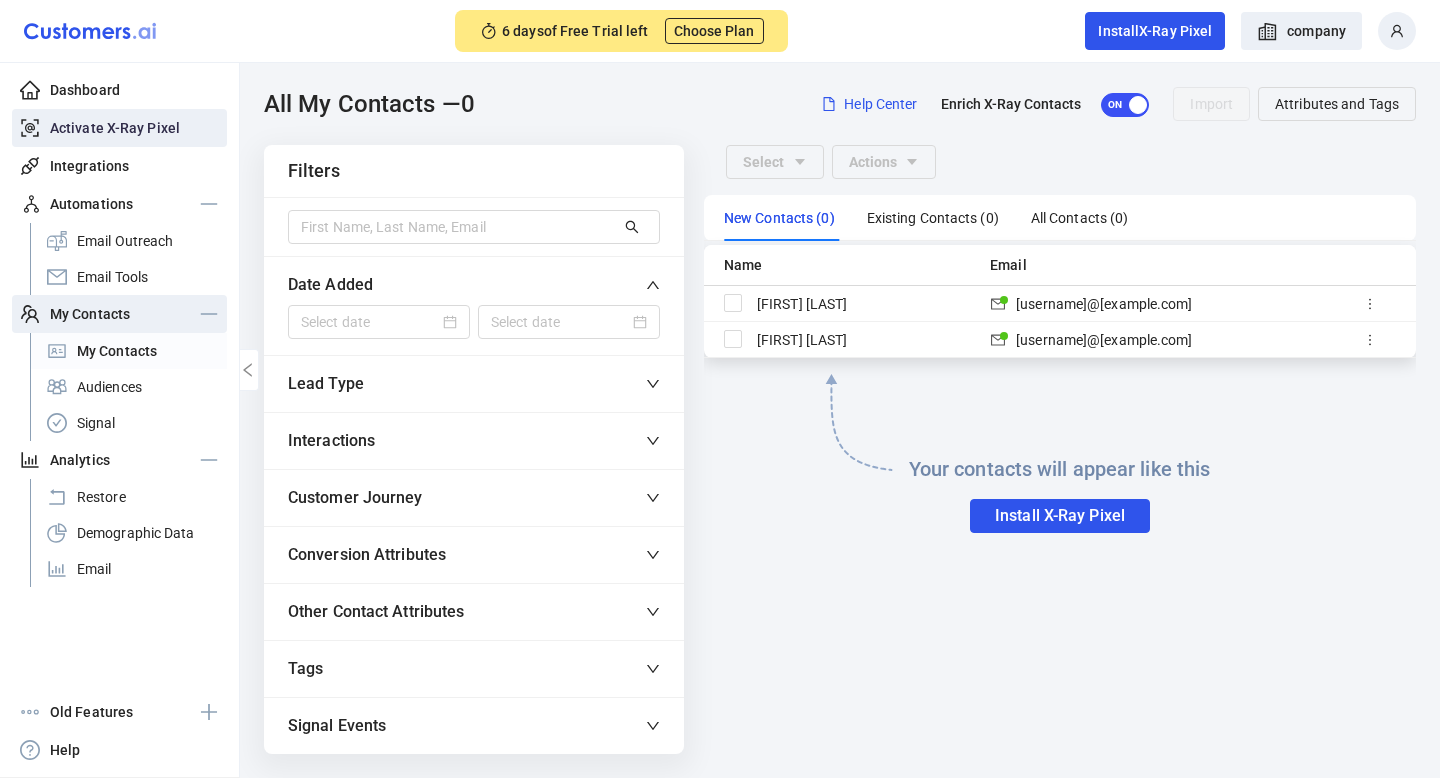 click on "Activate X-Ray Pixel" at bounding box center (115, 128) 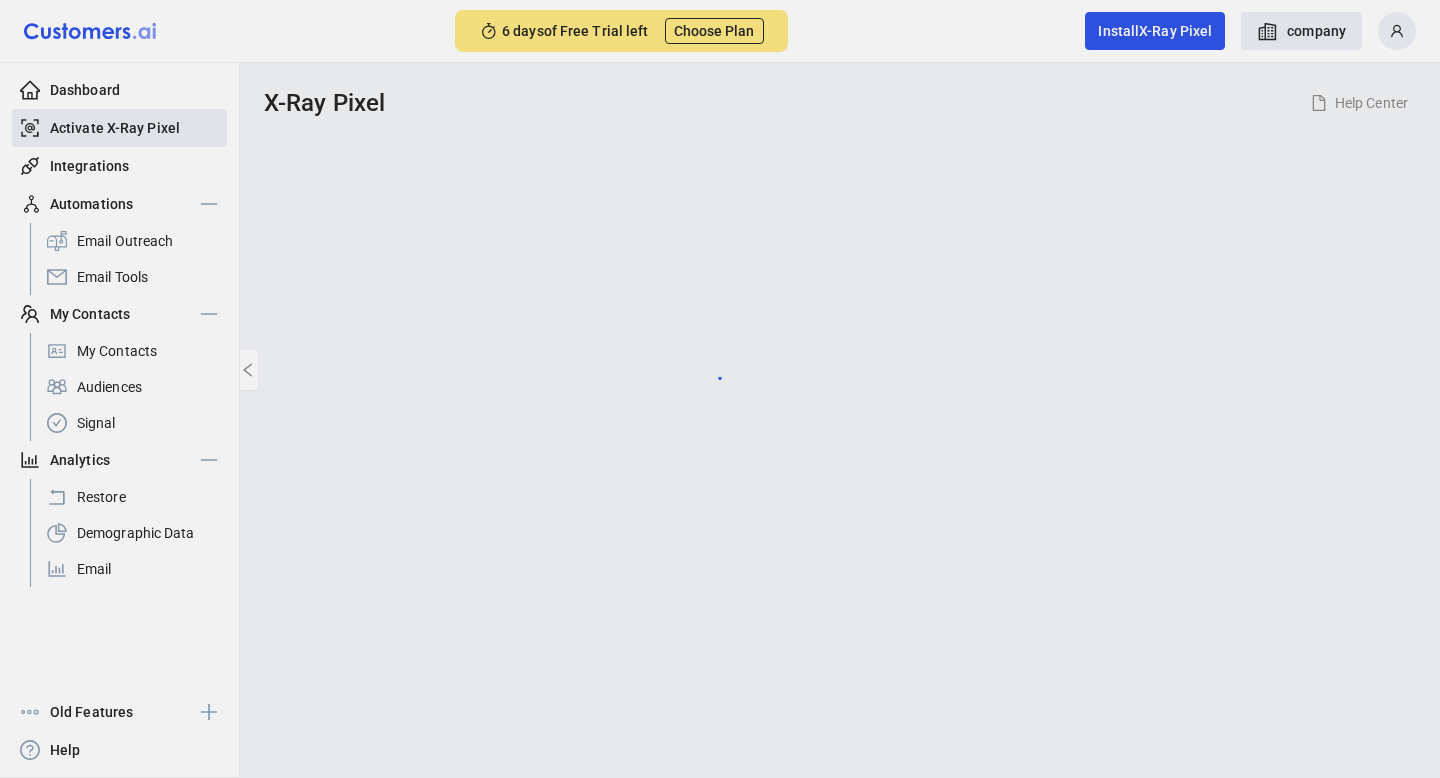 click at bounding box center [720, 389] 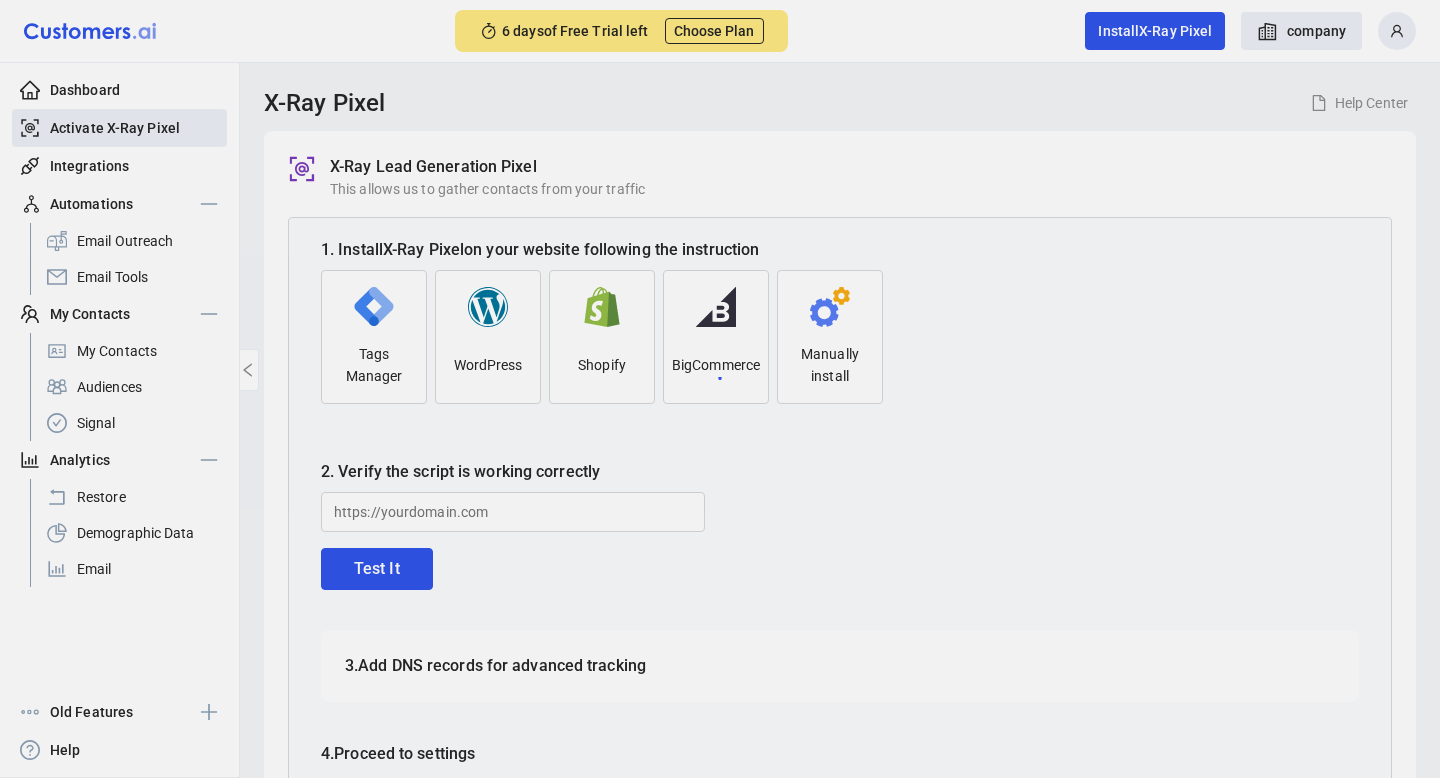 click at bounding box center (720, 389) 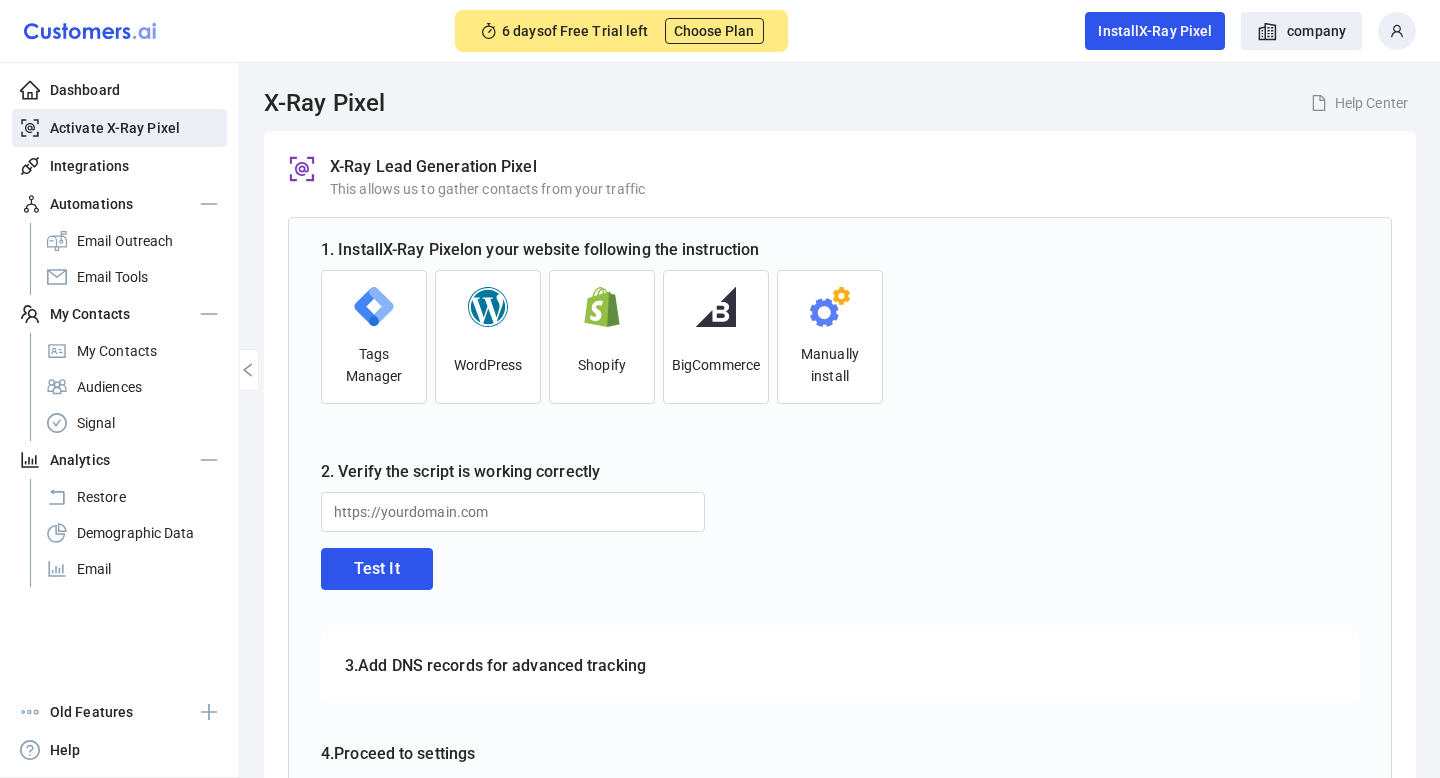 click on "Integrations" at bounding box center [89, 166] 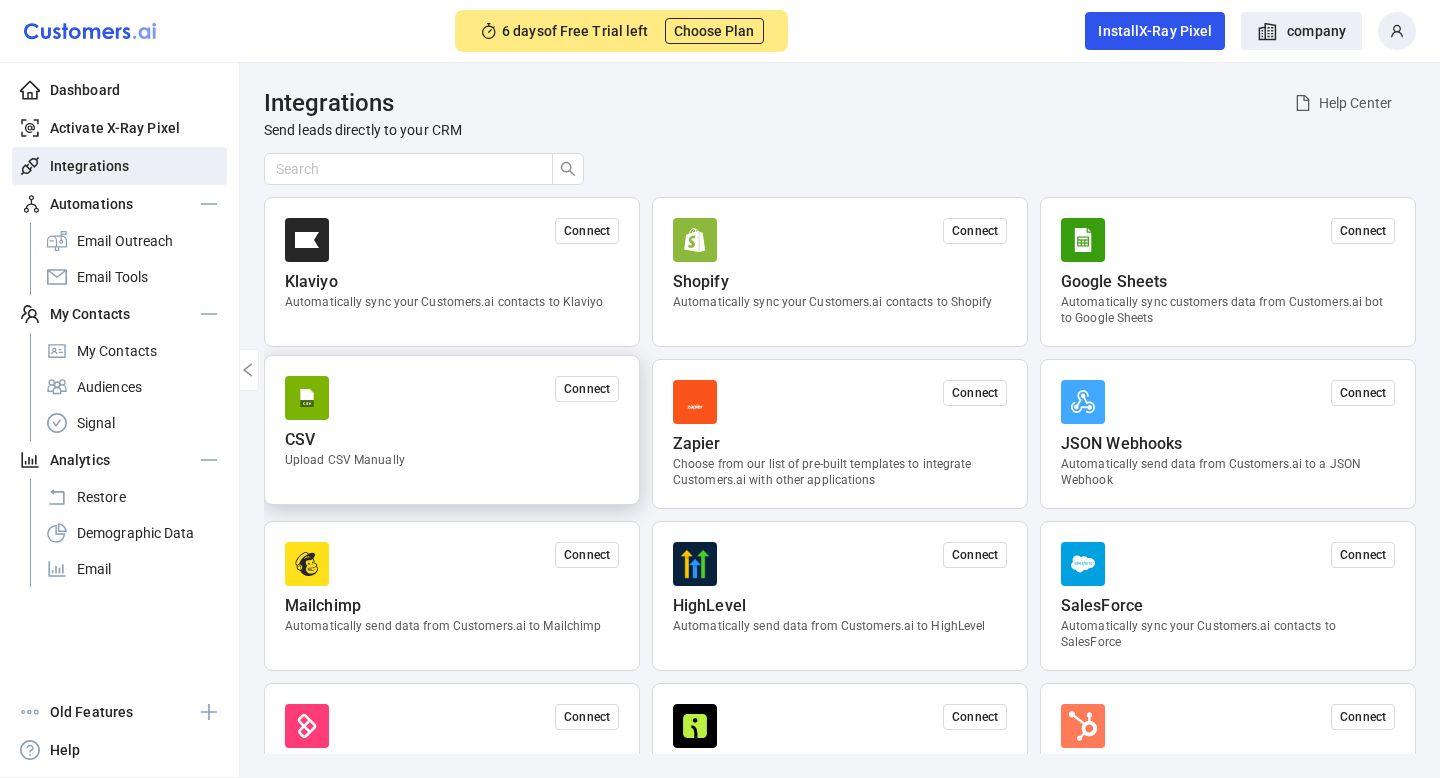 click on "Connect CSV Upload CSV Manually" at bounding box center (452, 430) 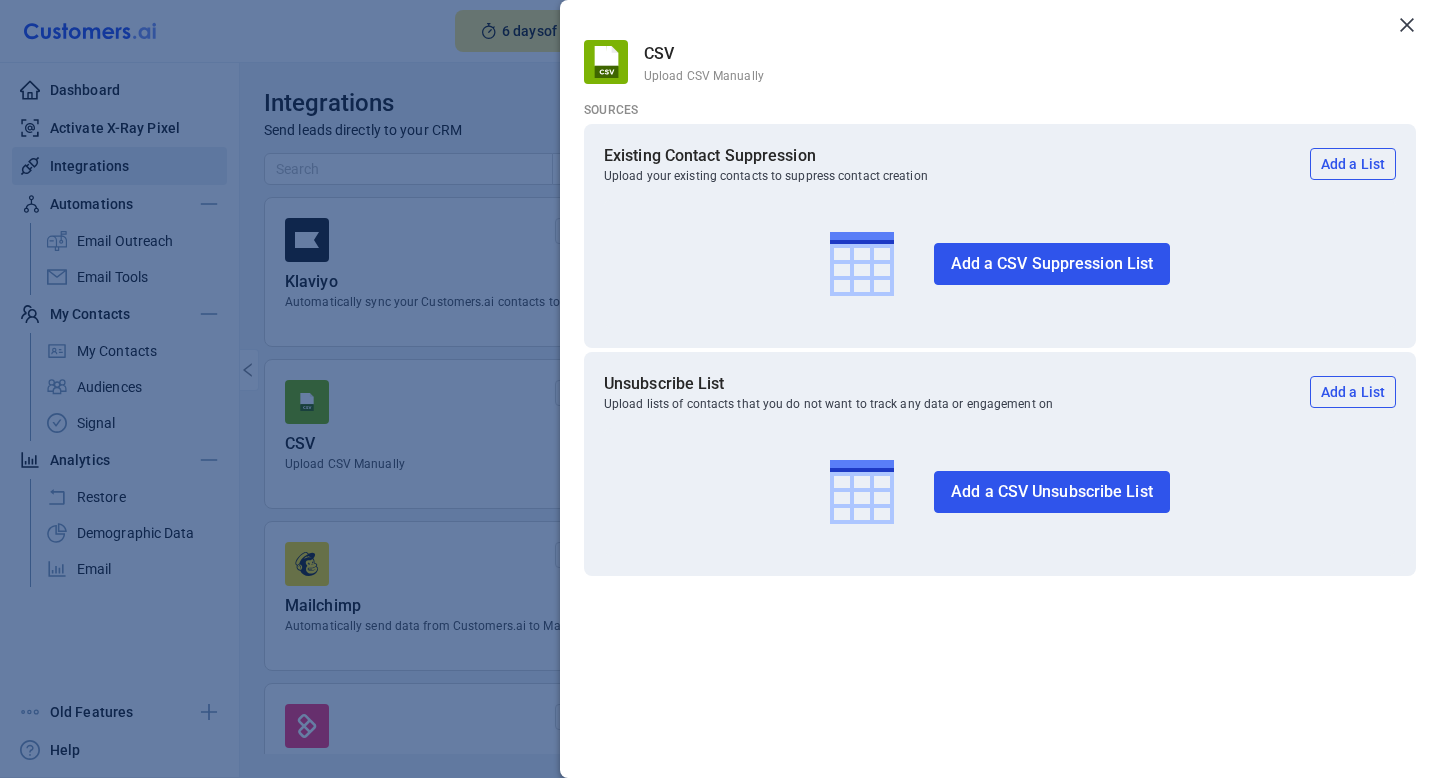 click at bounding box center [1407, 25] 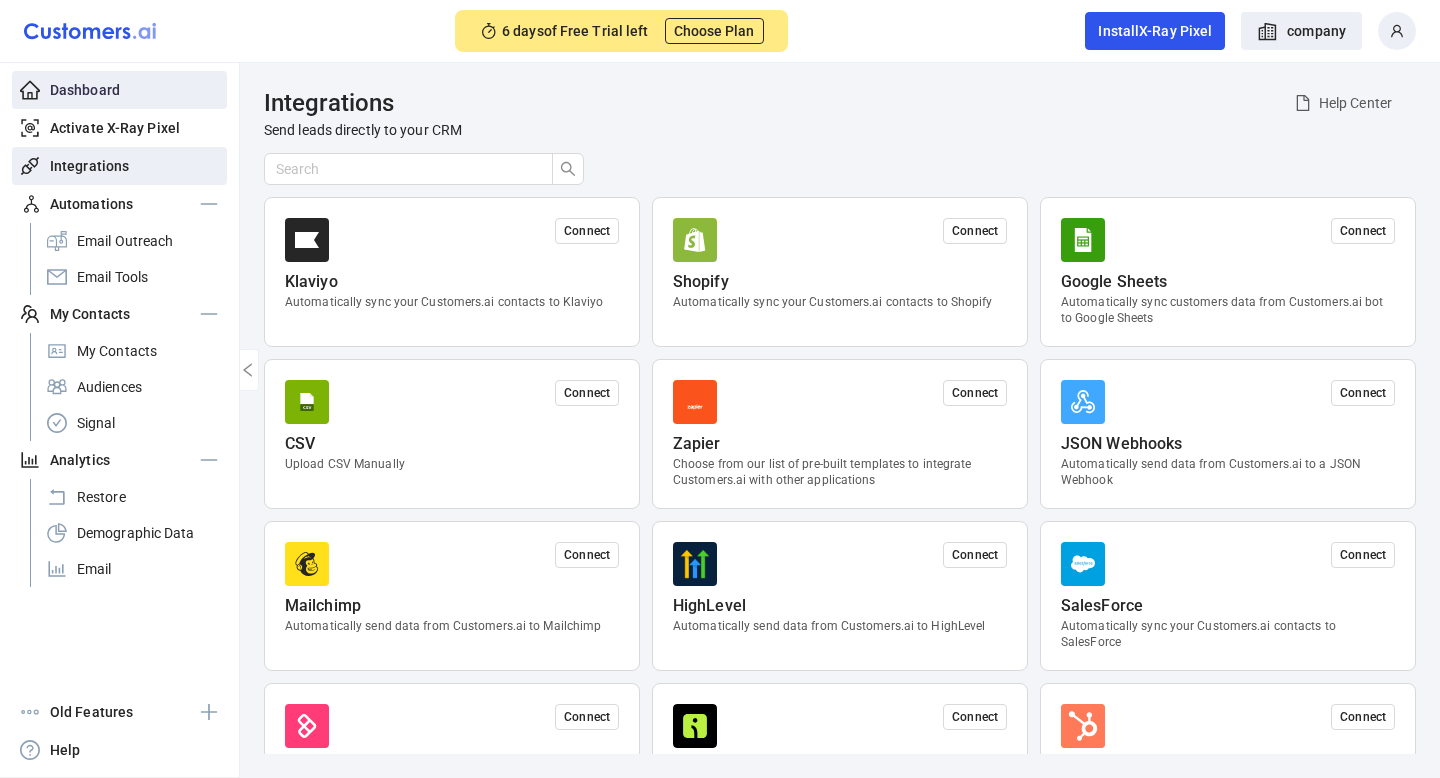click on "Dashboard" at bounding box center (85, 90) 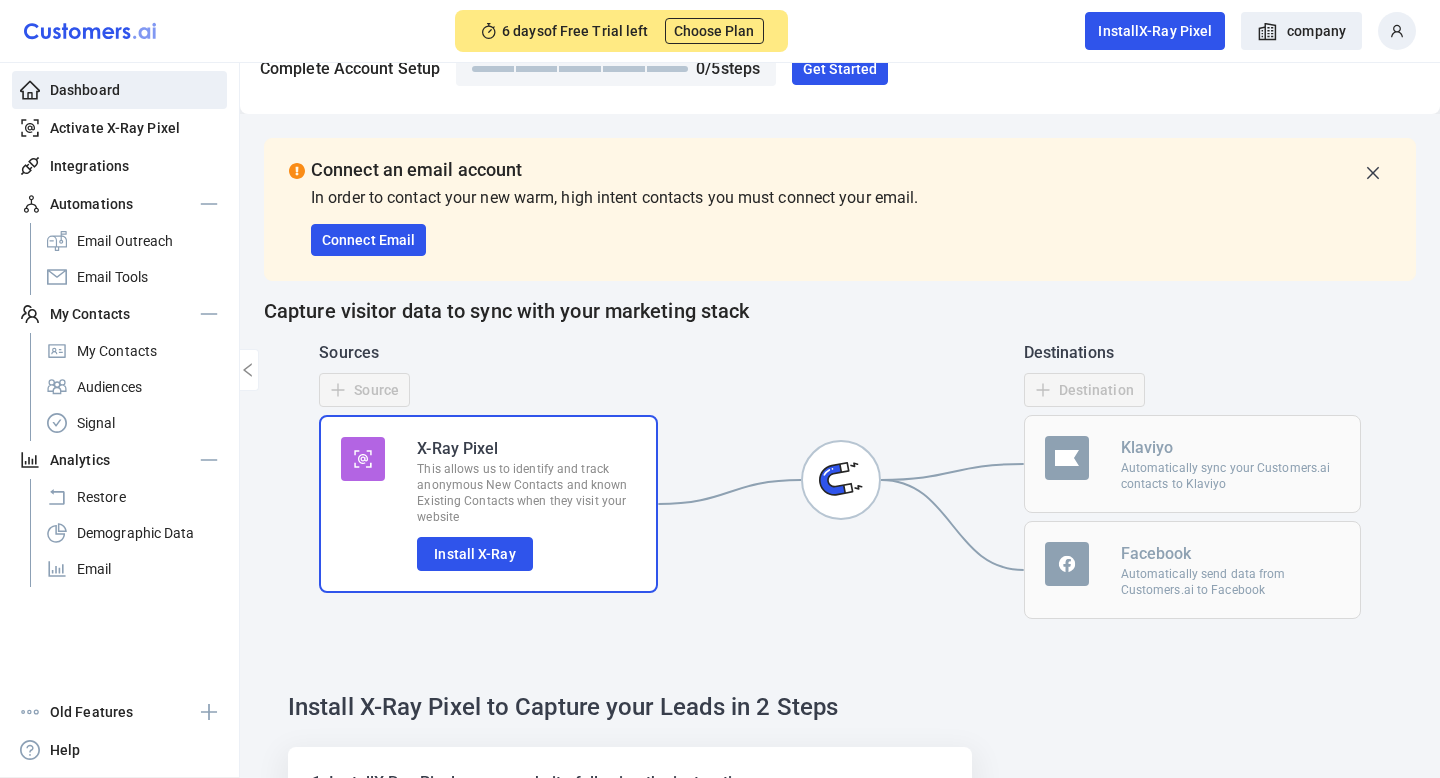 scroll, scrollTop: 0, scrollLeft: 0, axis: both 